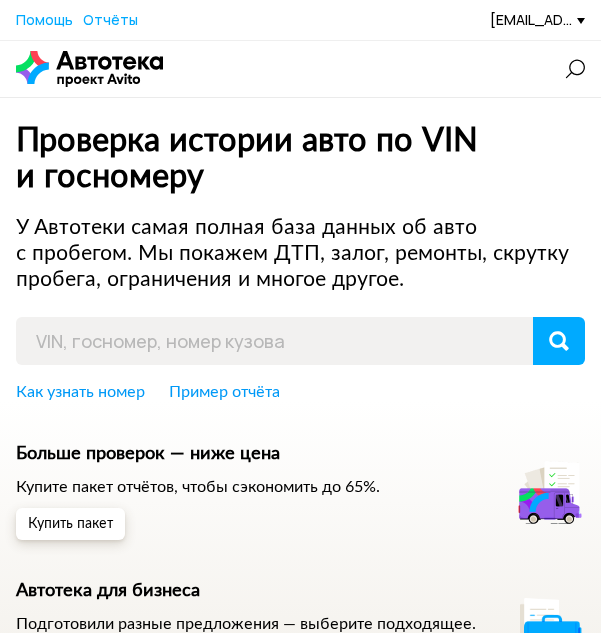 scroll, scrollTop: 0, scrollLeft: 0, axis: both 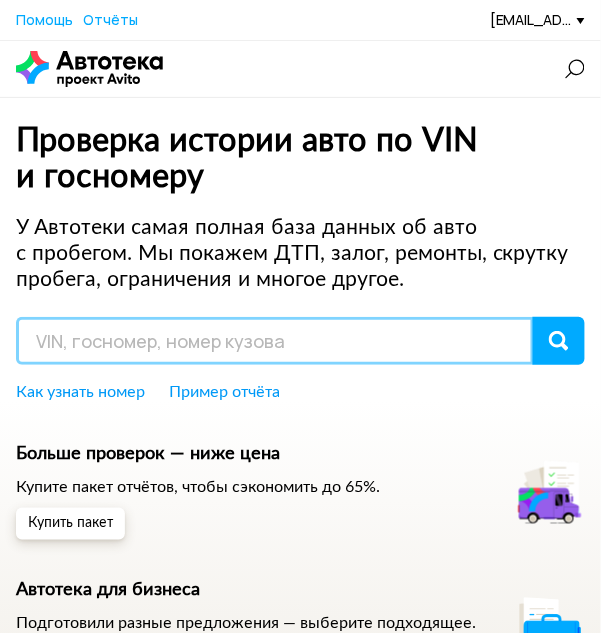 click at bounding box center (275, 341) 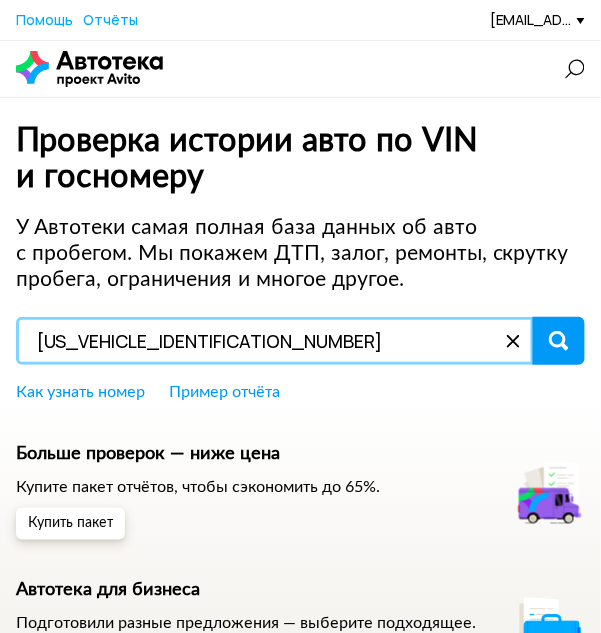type on "[US_VEHICLE_IDENTIFICATION_NUMBER]" 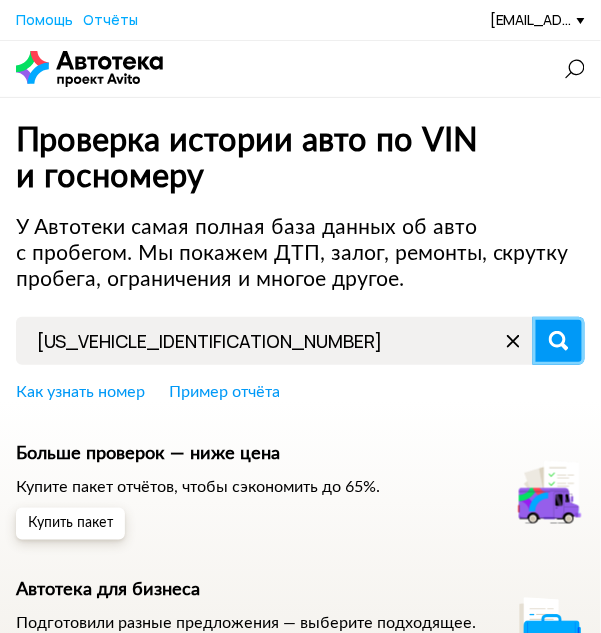 click at bounding box center (559, 341) 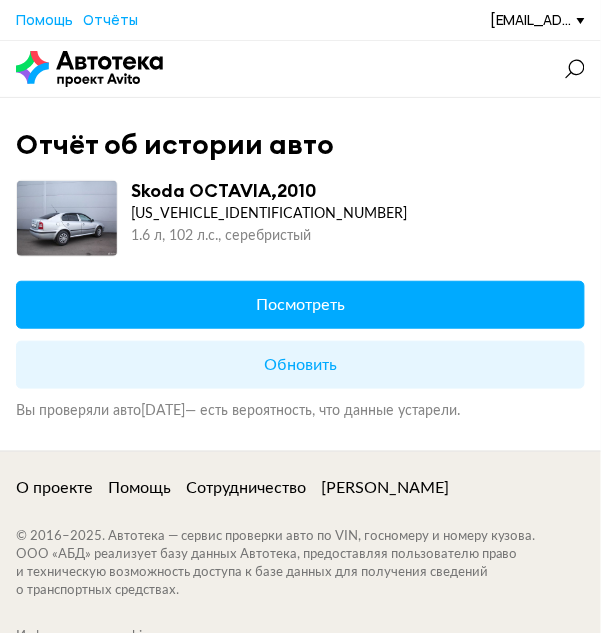 click on "Посмотреть" at bounding box center (300, 305) 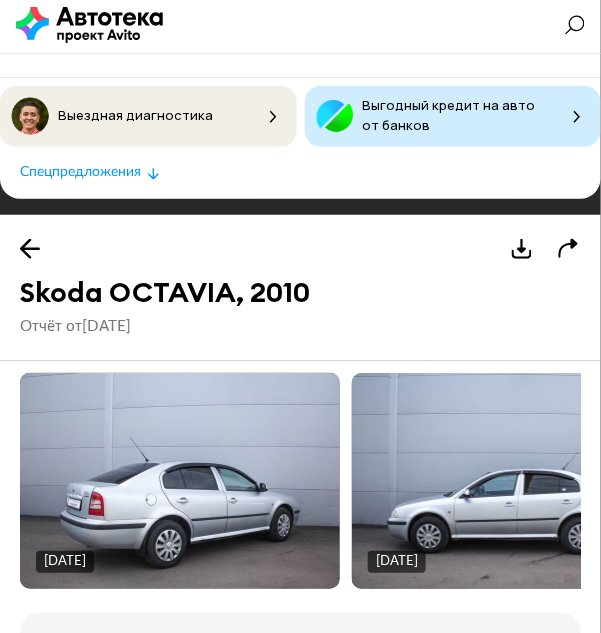 scroll, scrollTop: 0, scrollLeft: 0, axis: both 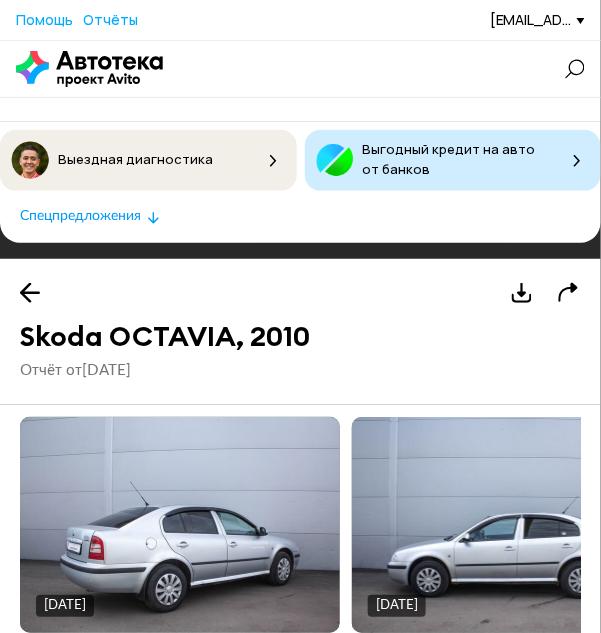 click at bounding box center [30, 293] 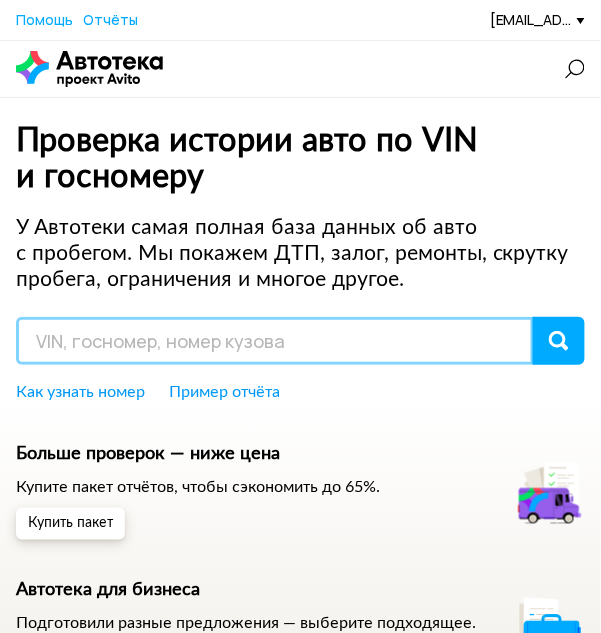 drag, startPoint x: 164, startPoint y: 335, endPoint x: 186, endPoint y: 332, distance: 22.203604 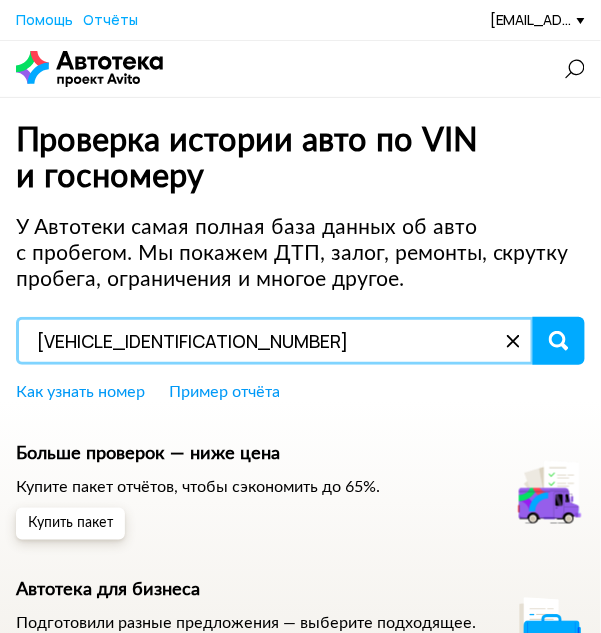 type on "[VEHICLE_IDENTIFICATION_NUMBER]" 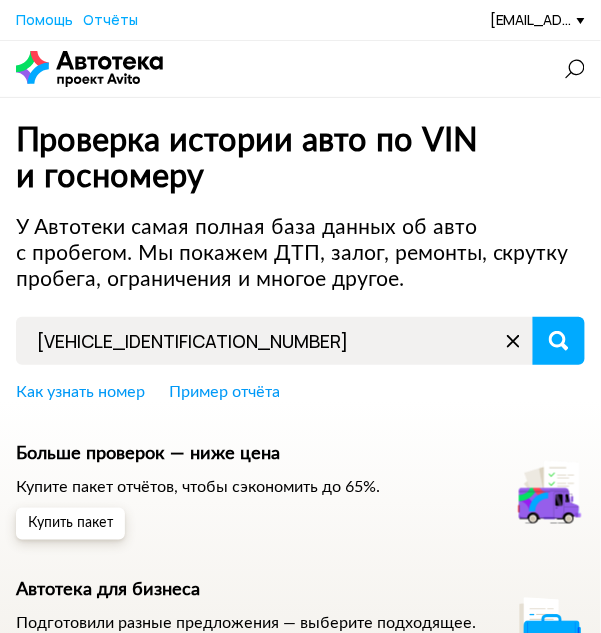 click on "Проверка истории авто по VIN и госномеру У Автотеки самая полная база данных об авто с пробегом. Мы покажем ДТП, залог, ремонты, скрутку пробега, ограничения и многое другое. [VEHICLE_IDENTIFICATION_NUMBER] Как узнать номер Пример отчёта Больше проверок — ниже цена Купите пакет отчётов, чтобы сэкономить до 65%. Купить пакет Автотека для бизнеса Подготовили разные предложения — выберите подходящее. Узнать о возможностях" at bounding box center (300, 400) 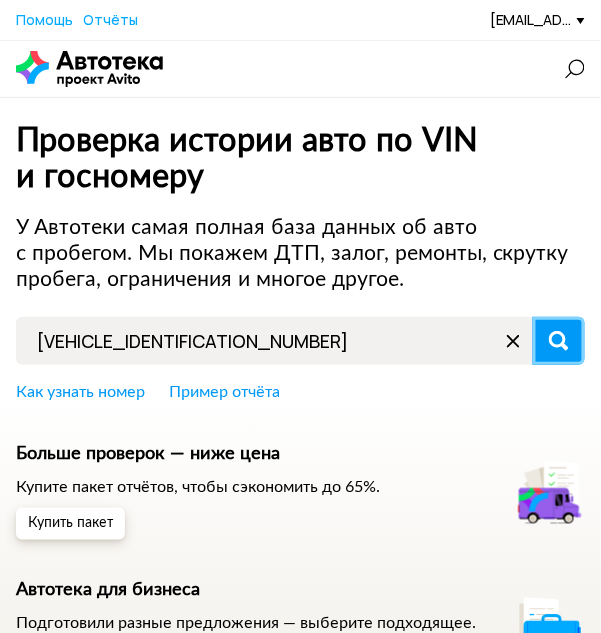 click at bounding box center [559, 341] 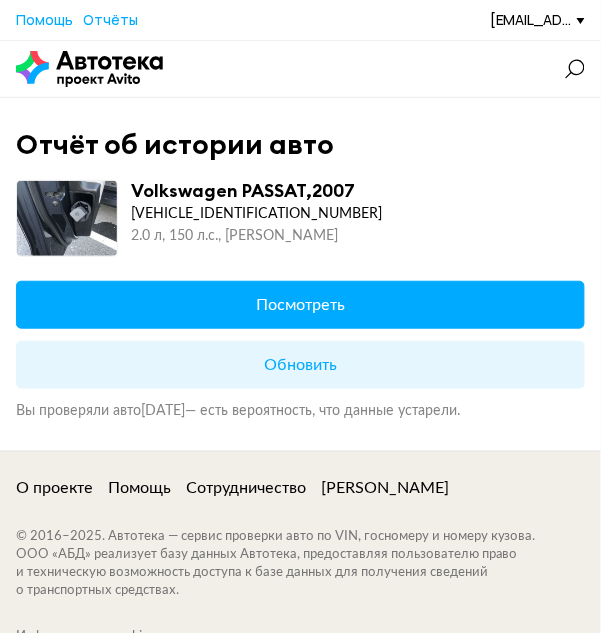 click on "Посмотреть" at bounding box center (300, 305) 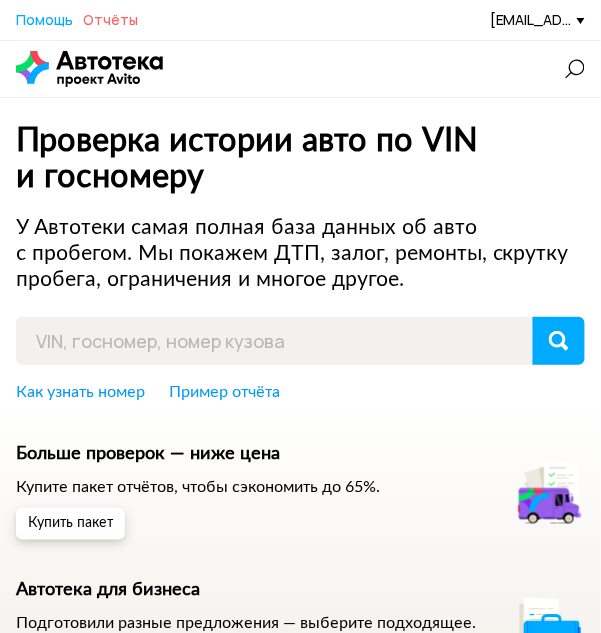 click on "Отчёты" at bounding box center (110, 19) 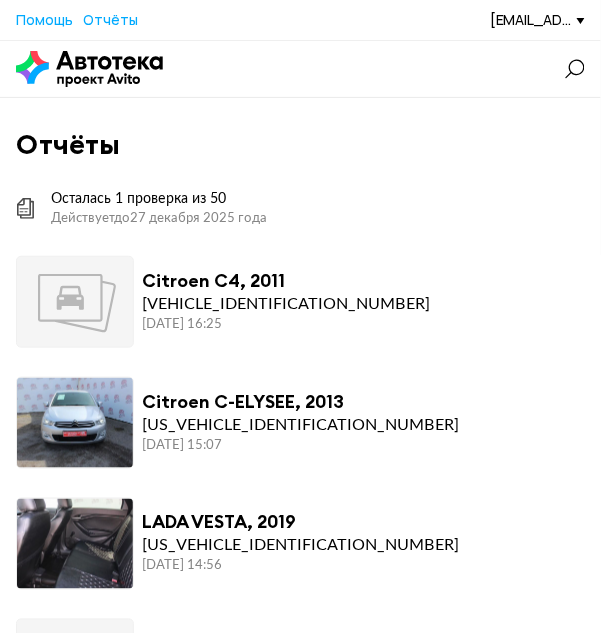 click on "Отчёты" at bounding box center (300, 145) 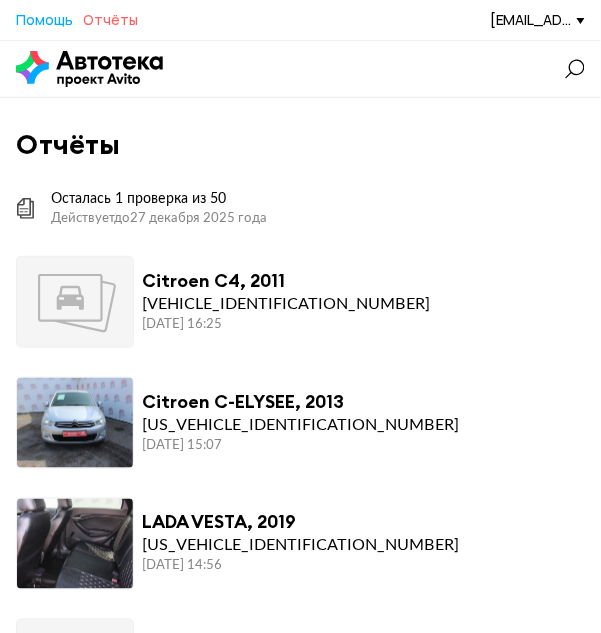 click on "Отчёты" at bounding box center (110, 19) 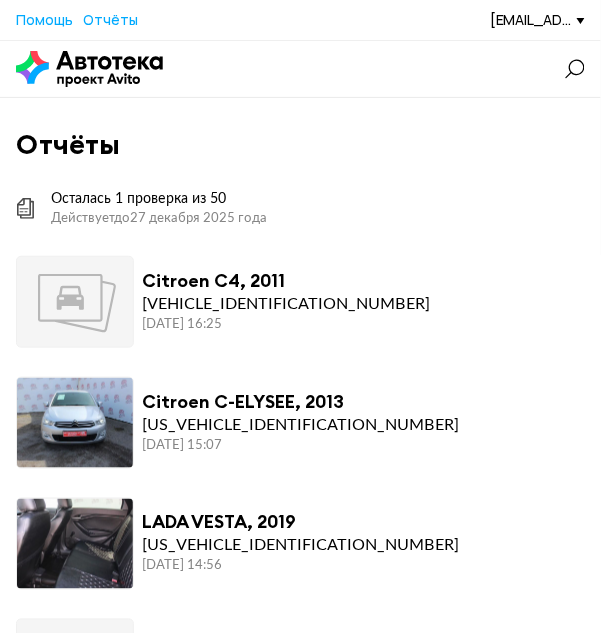 click at bounding box center (89, 69) 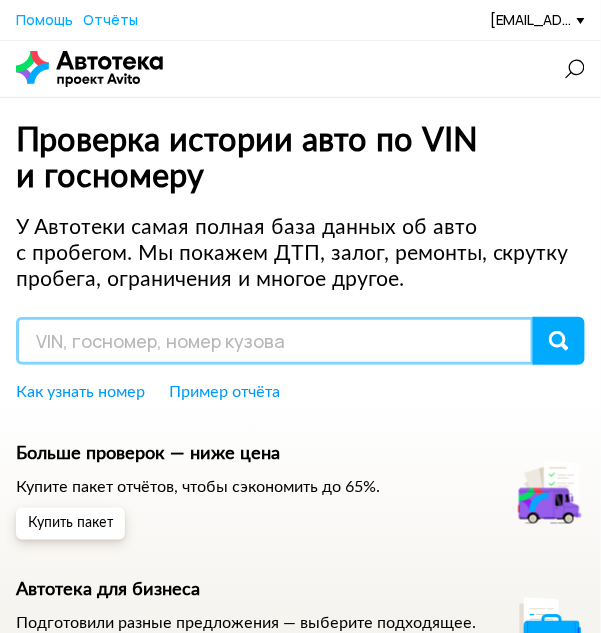 click at bounding box center (275, 341) 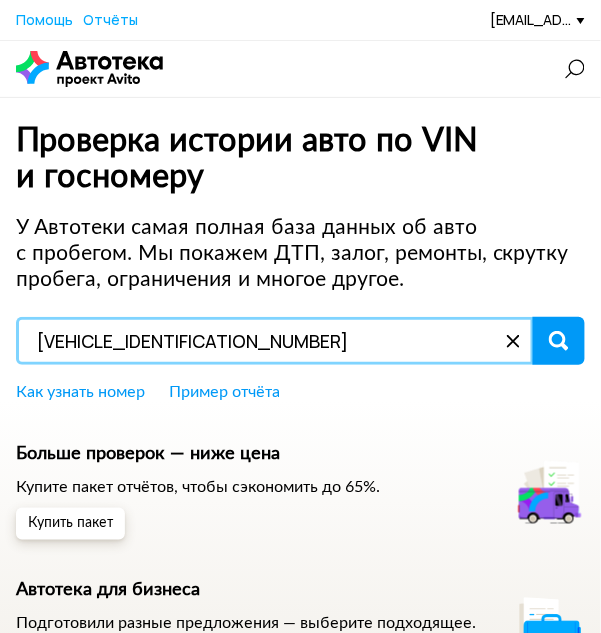 type on "[VEHICLE_IDENTIFICATION_NUMBER]" 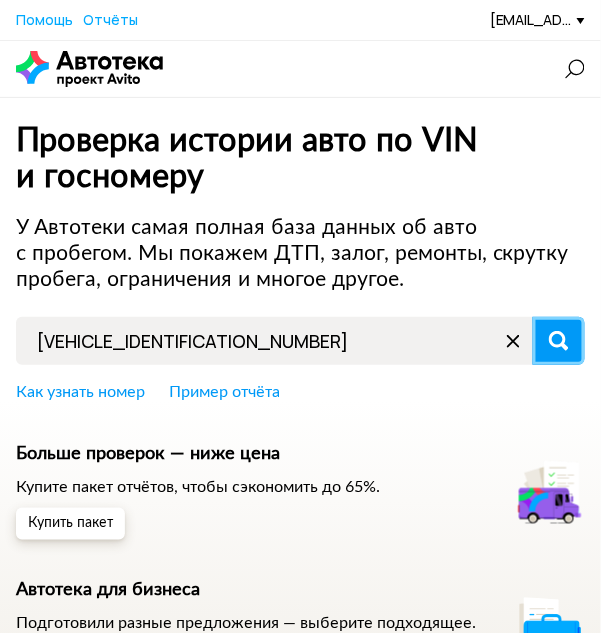 click at bounding box center (559, 341) 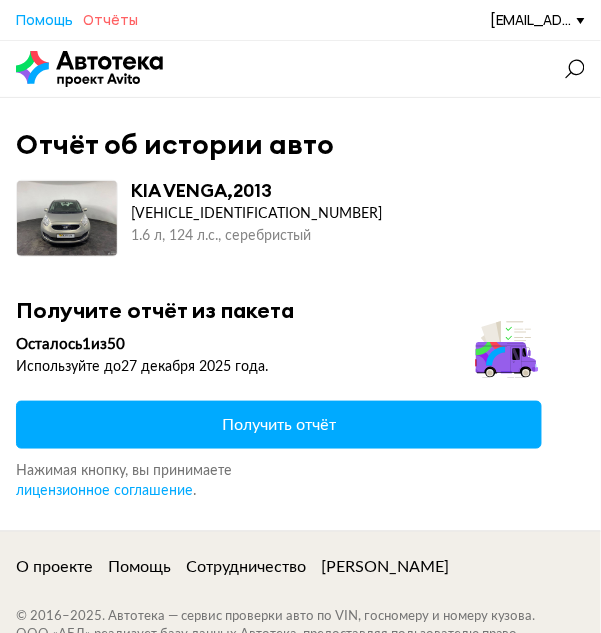click on "Отчёты" at bounding box center (110, 19) 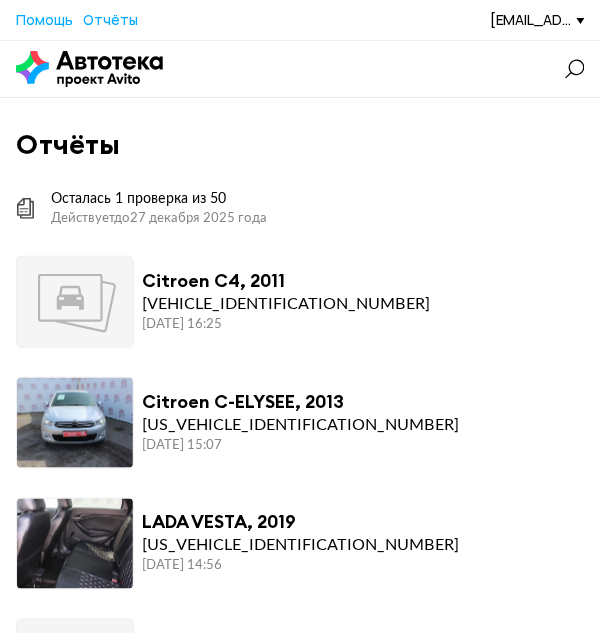 click at bounding box center (89, 69) 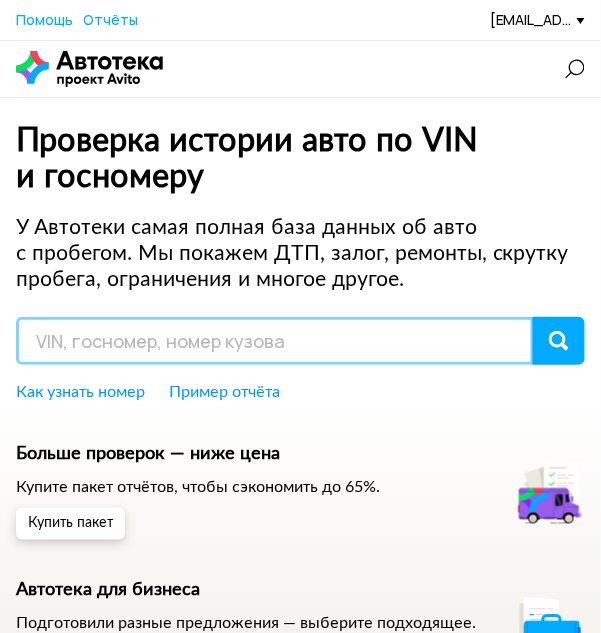 click at bounding box center (275, 341) 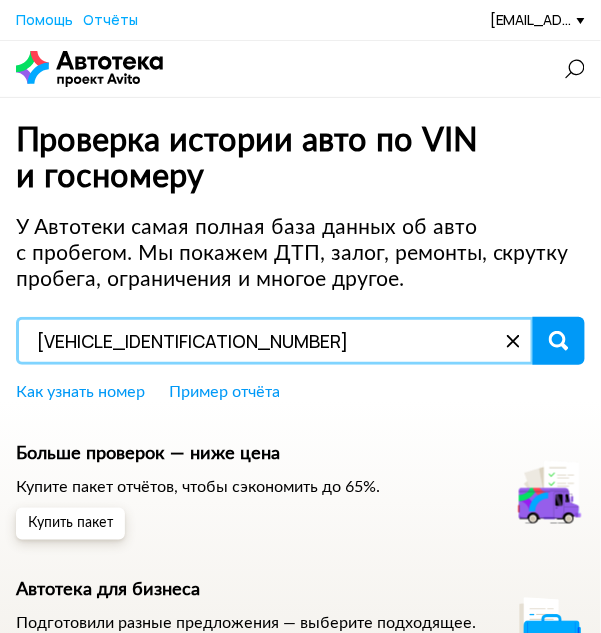 type on "[VEHICLE_IDENTIFICATION_NUMBER]" 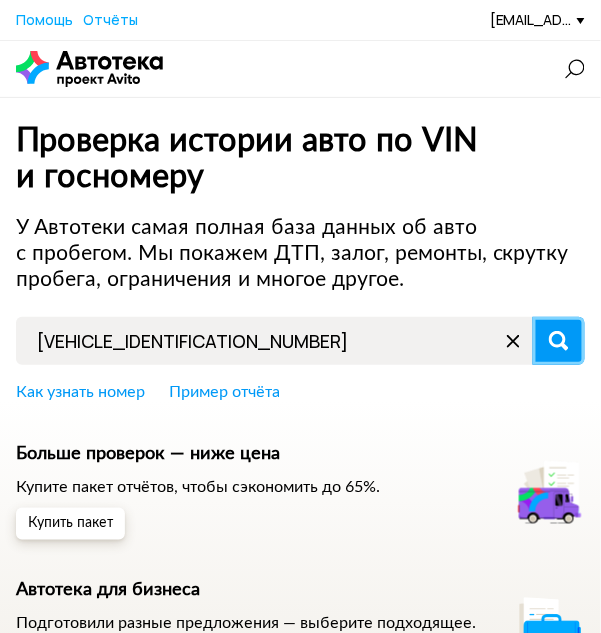click at bounding box center (559, 341) 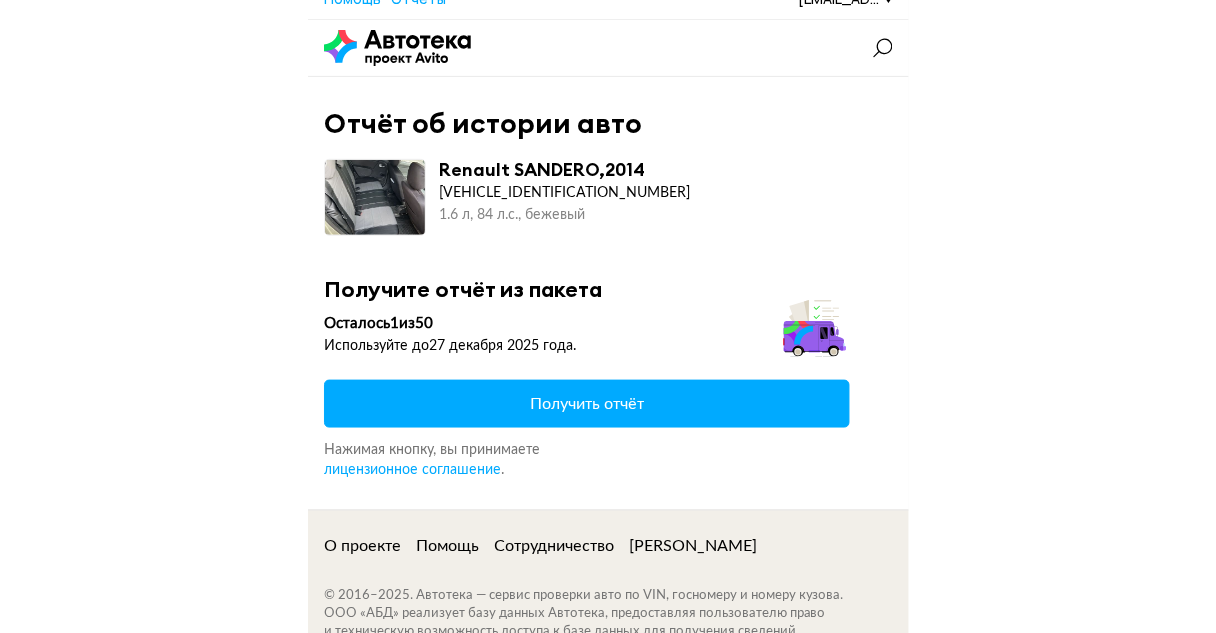 scroll, scrollTop: 0, scrollLeft: 0, axis: both 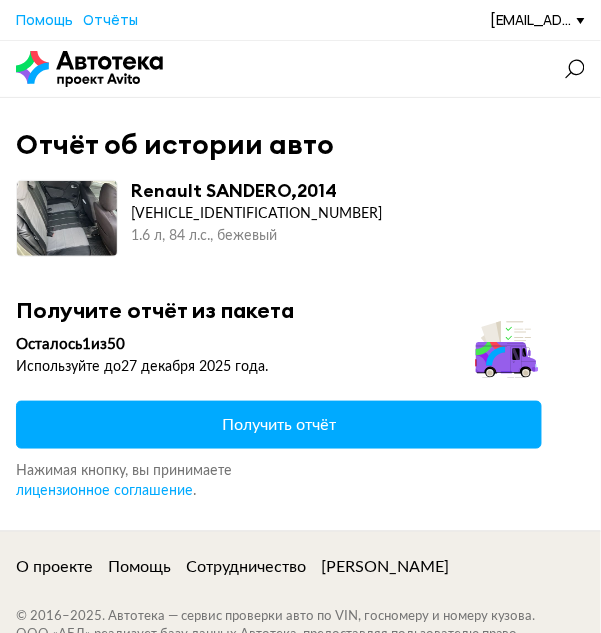 click at bounding box center [89, 69] 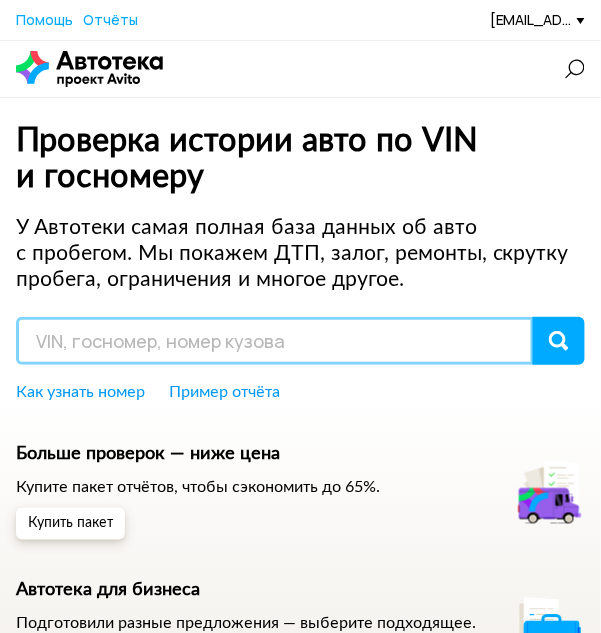 click at bounding box center (275, 341) 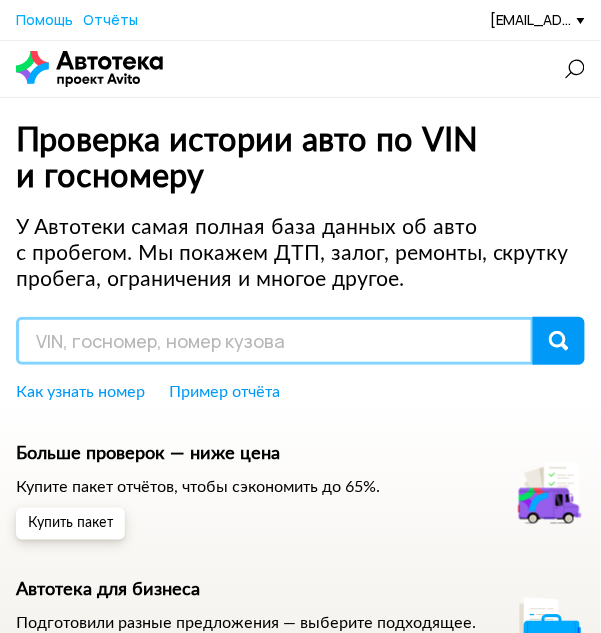 paste on "[VEHICLE_IDENTIFICATION_NUMBER]" 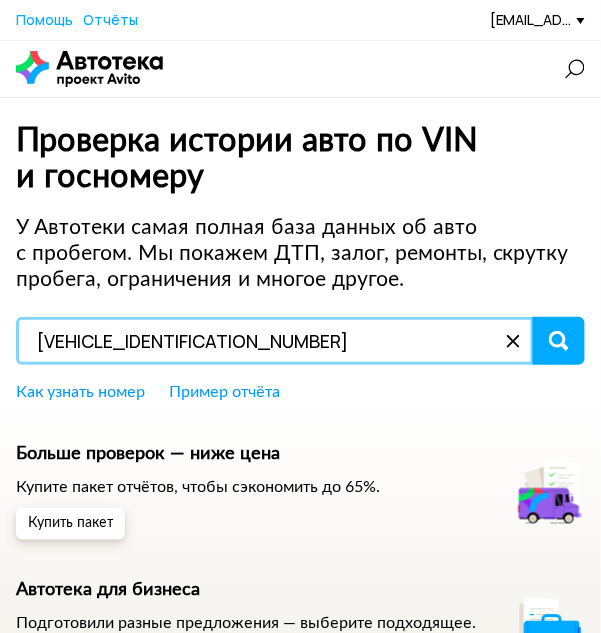 type on "[VEHICLE_IDENTIFICATION_NUMBER]" 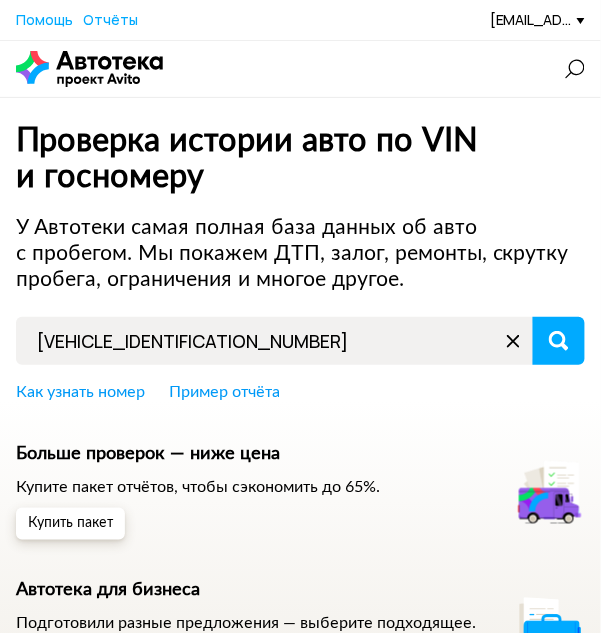 click on "Проверка истории авто по VIN и госномеру У Автотеки самая полная база данных об авто с пробегом. Мы покажем ДТП, залог, ремонты, скрутку пробега, ограничения и многое другое. [VEHICLE_IDENTIFICATION_NUMBER] Как узнать номер Пример отчёта Больше проверок — ниже цена Купите пакет отчётов, чтобы сэкономить до 65%. Купить пакет Автотека для бизнеса Подготовили разные предложения — выберите подходящее. Узнать о возможностях" at bounding box center [300, 400] 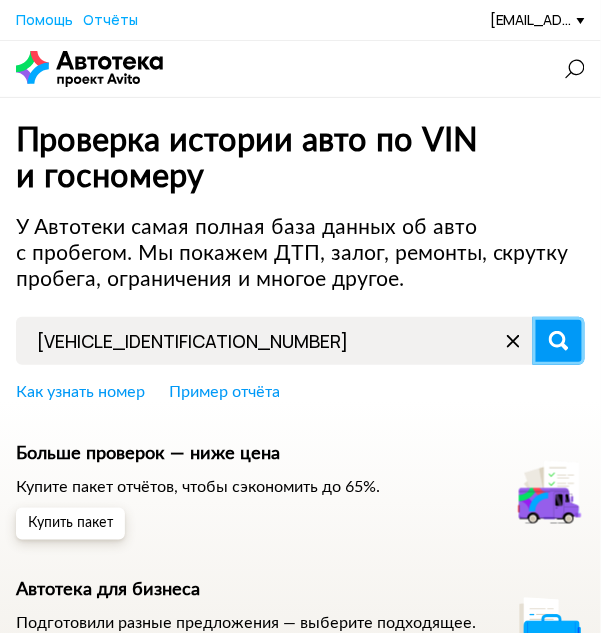 click at bounding box center (559, 341) 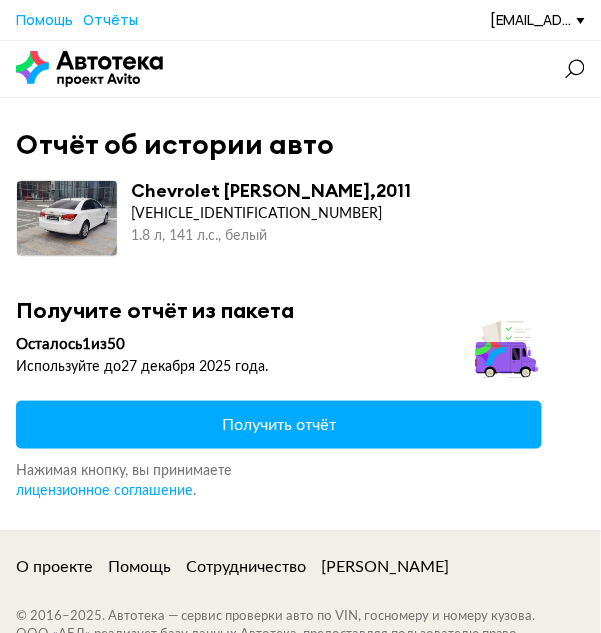 click at bounding box center [89, 69] 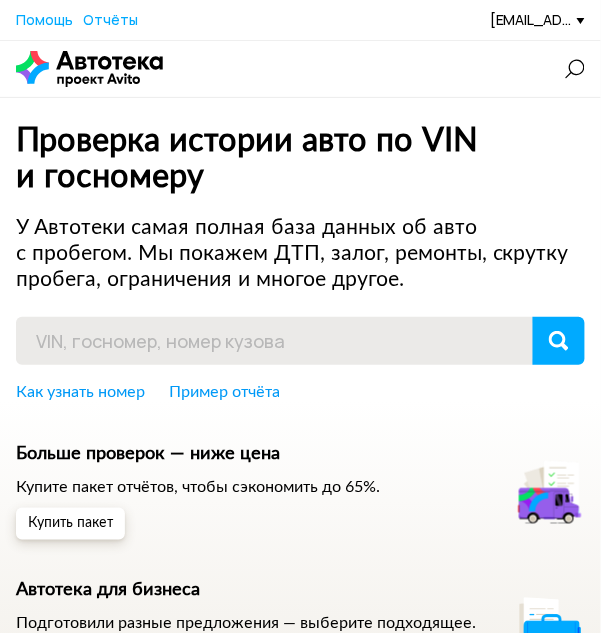 drag, startPoint x: 180, startPoint y: 312, endPoint x: 180, endPoint y: 326, distance: 14 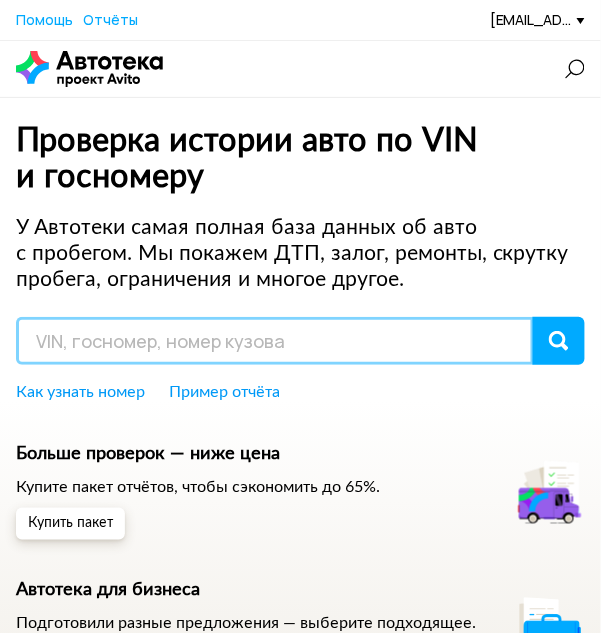 click at bounding box center (275, 341) 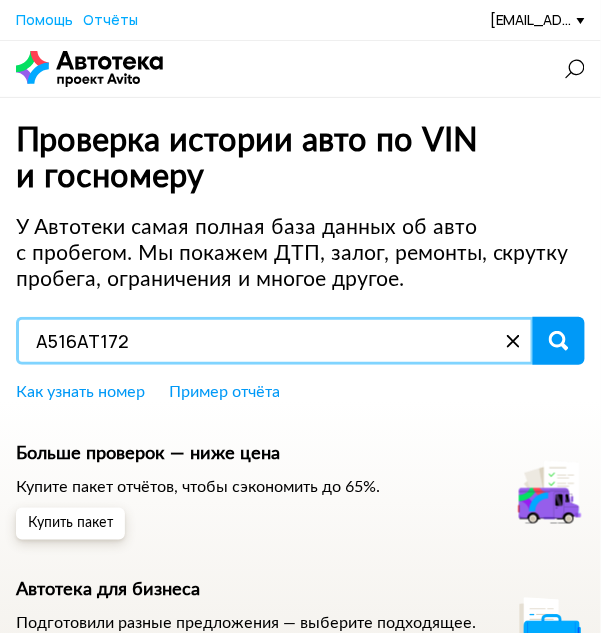 type on "А516АТ172" 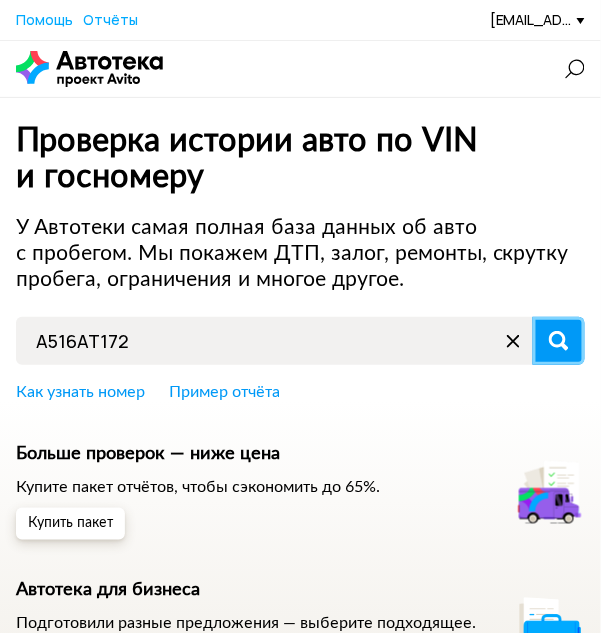 click at bounding box center [559, 341] 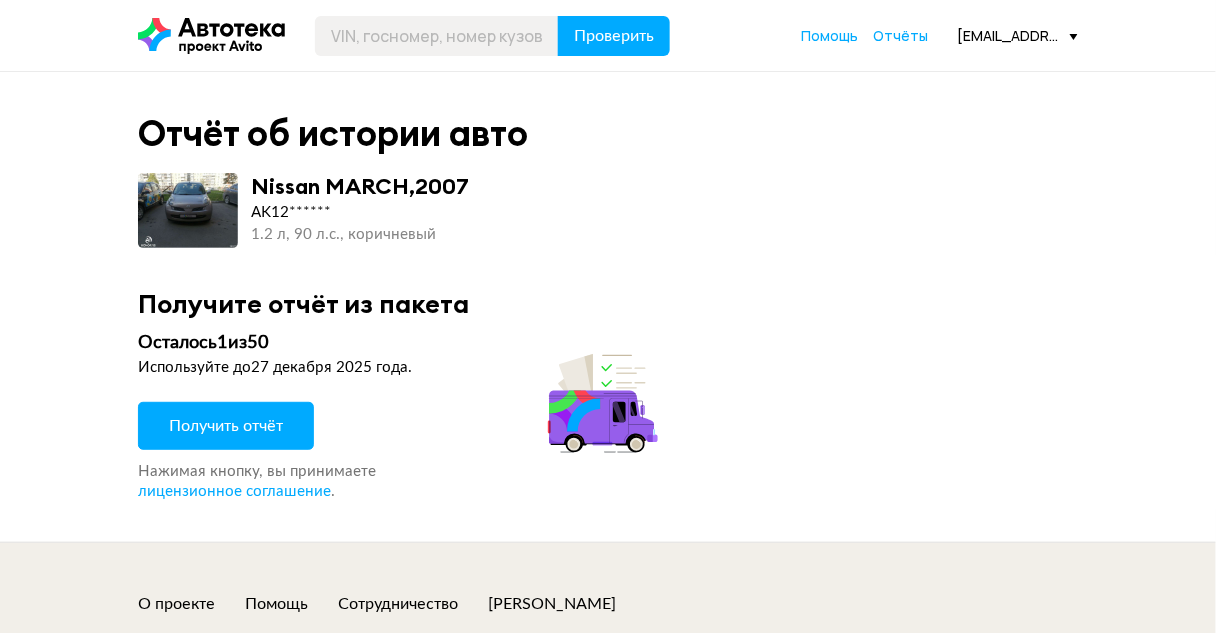 click on "Получить отчёт" at bounding box center (226, 426) 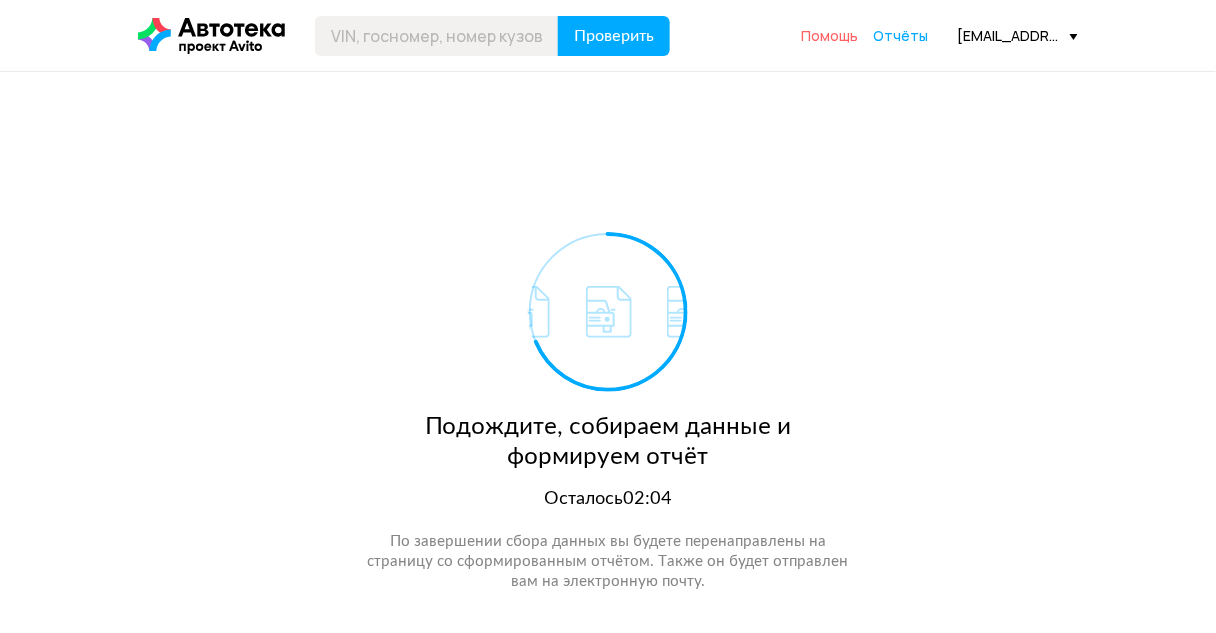 click on "Помощь" at bounding box center [829, 35] 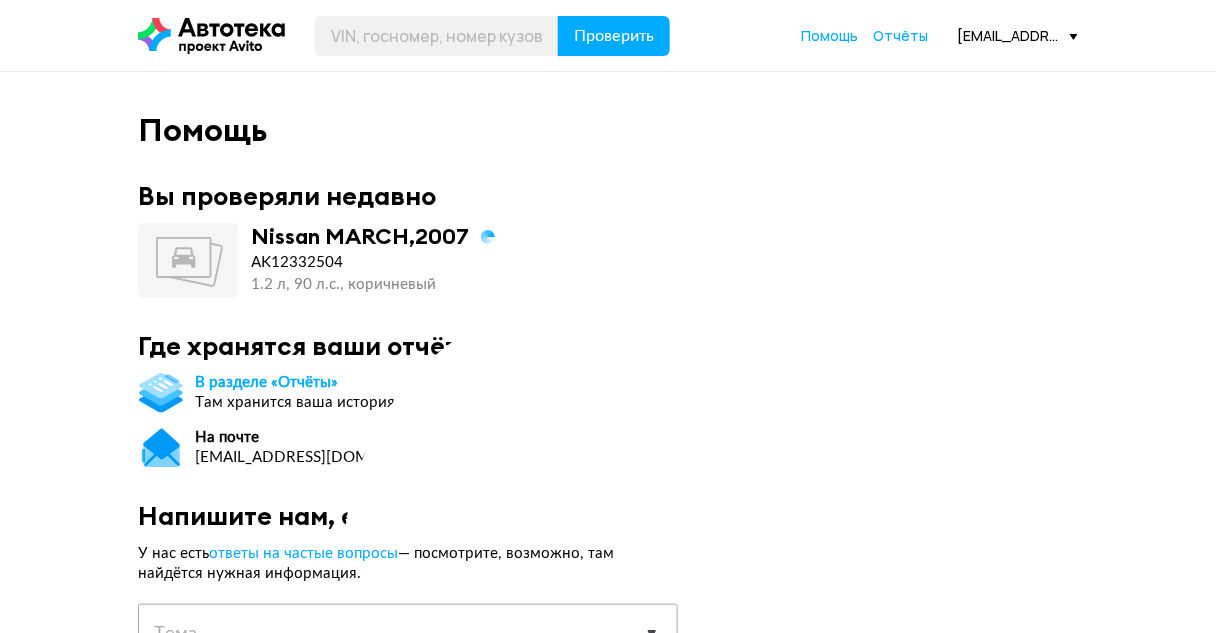 scroll, scrollTop: 240, scrollLeft: 0, axis: vertical 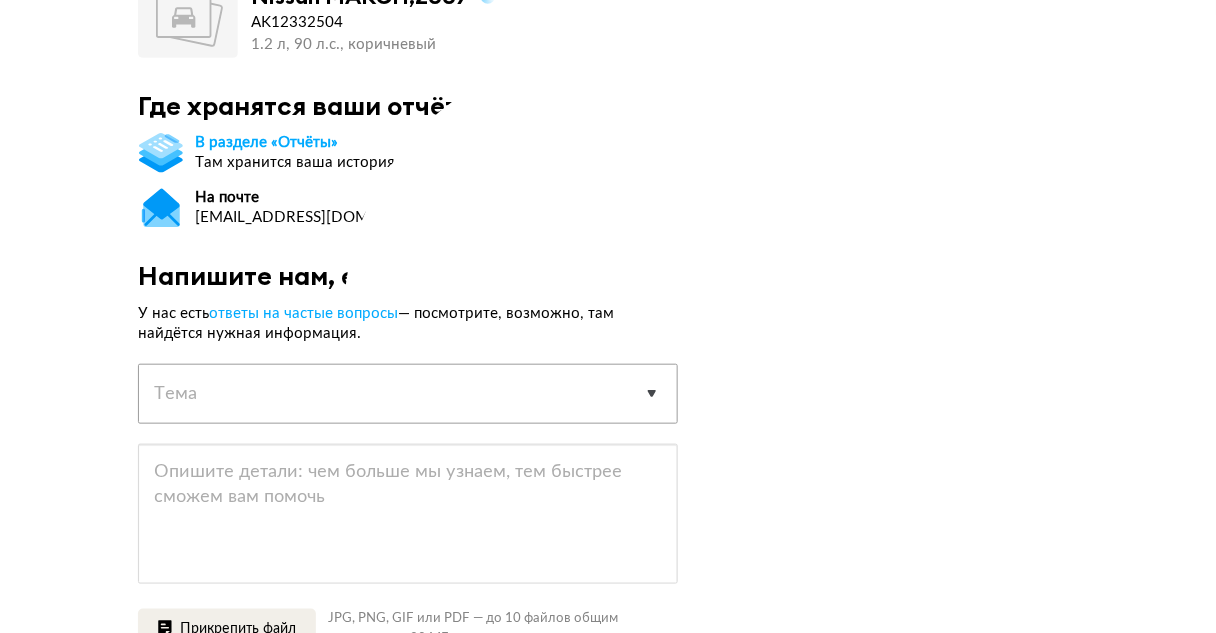 click on "Выберите тему запроса Отчёт не пришёл Покупка отчета Технические проблемы Содержание отчета Предложения по улучшению сервиса Сотрудничество Другое" at bounding box center [408, 392] 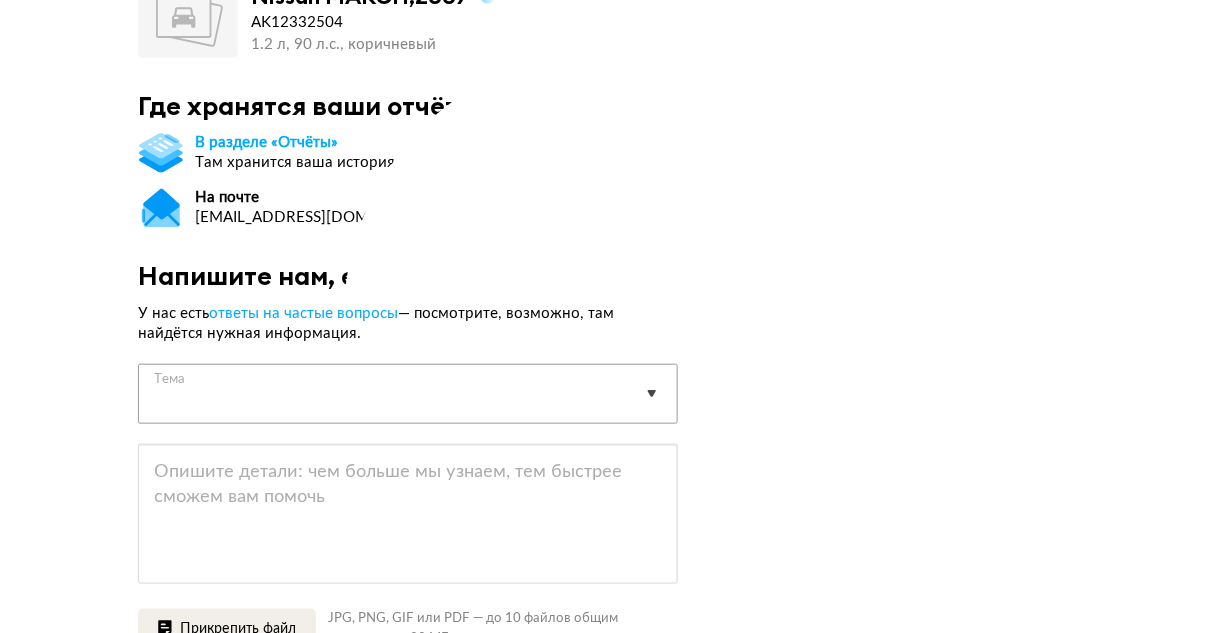click on "Выберите тему запроса Отчёт не пришёл Покупка отчета Технические проблемы Содержание отчета Предложения по улучшению сервиса Сотрудничество Другое" at bounding box center [408, 392] 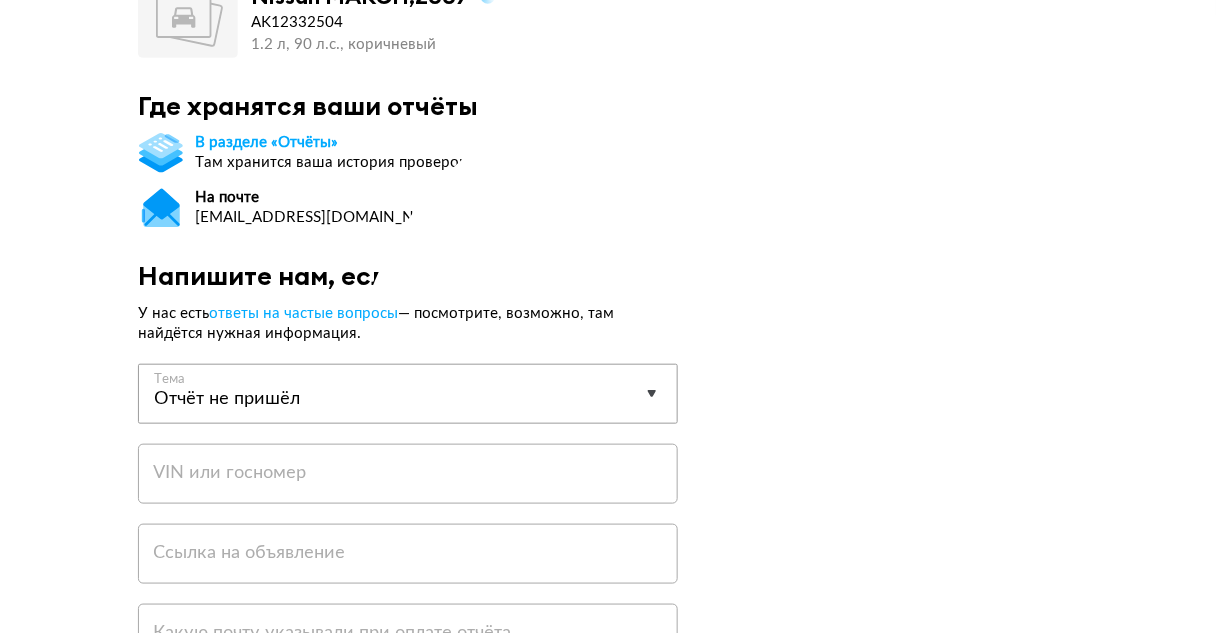 click on "Выберите тему запроса Отчёт не пришёл Покупка отчета Технические проблемы Содержание отчета Предложения по улучшению сервиса Сотрудничество Другое" at bounding box center (408, 392) 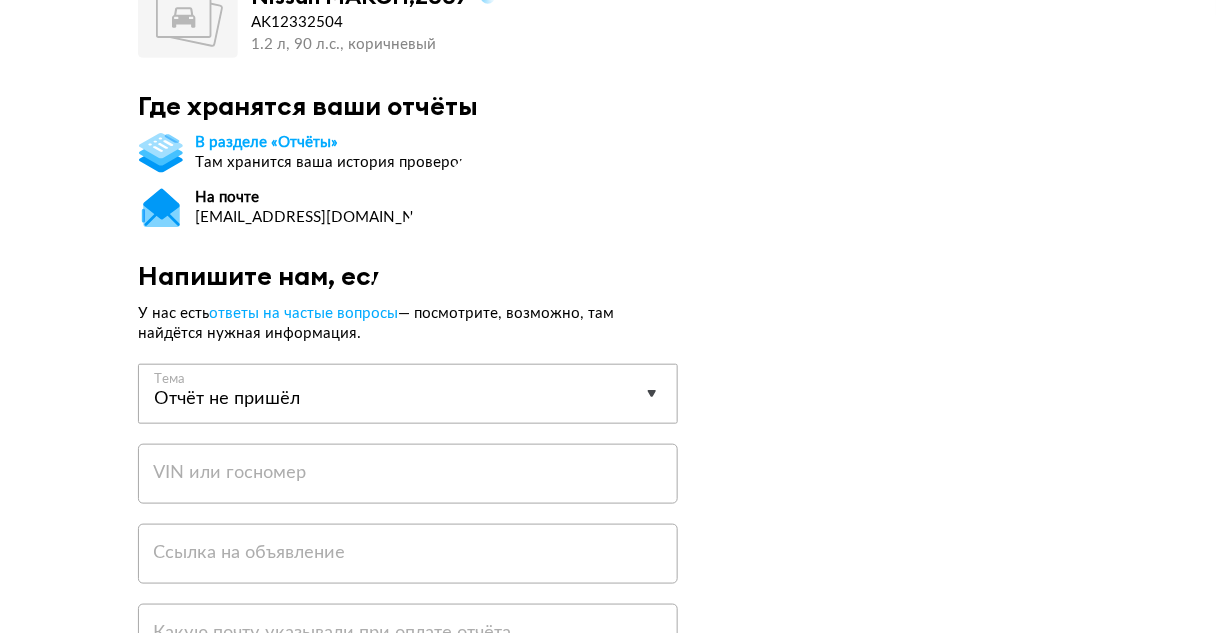 select on "report" 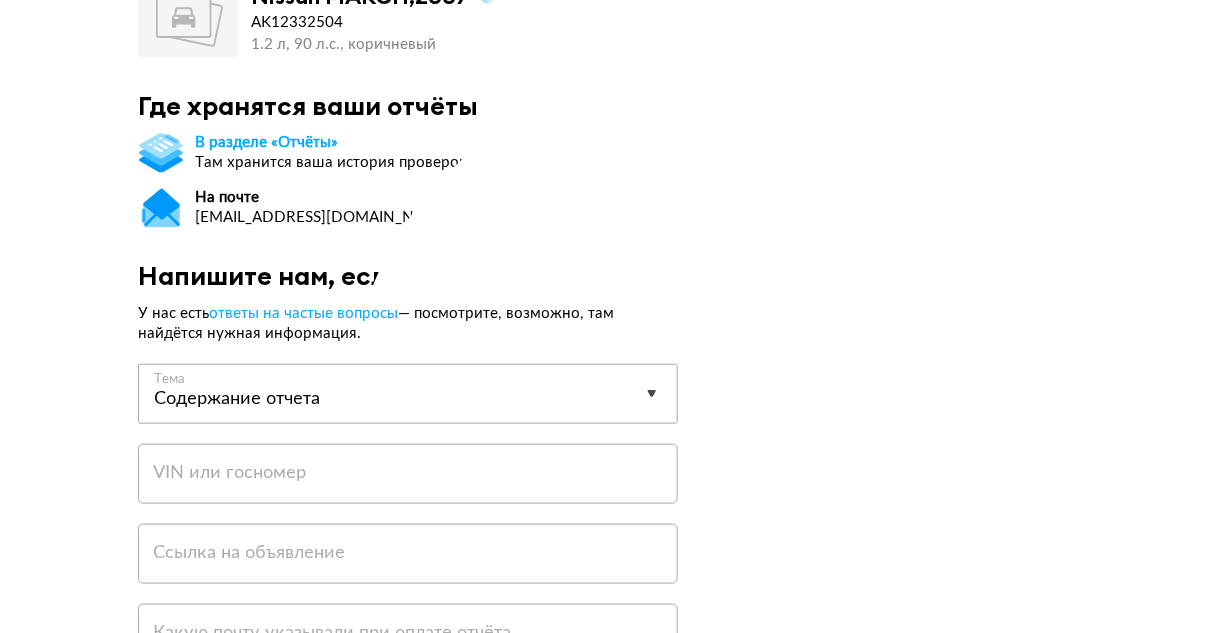 click on "Выберите тему запроса Отчёт не пришёл Покупка отчета Технические проблемы Содержание отчета Предложения по улучшению сервиса Сотрудничество Другое" at bounding box center (408, 392) 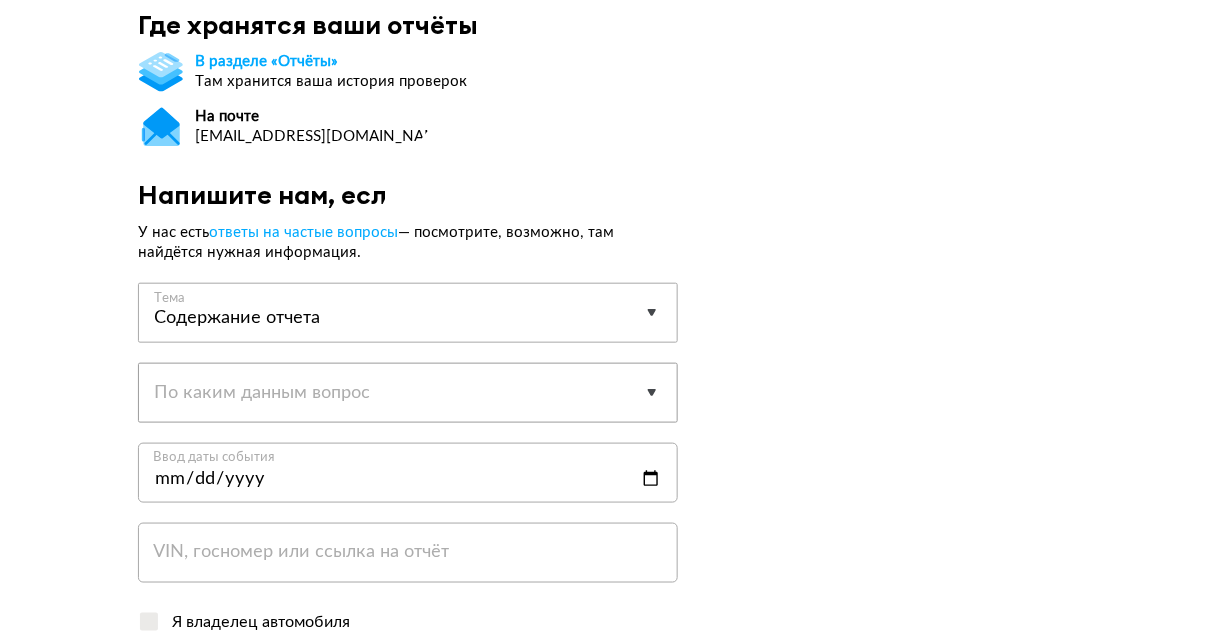 scroll, scrollTop: 400, scrollLeft: 0, axis: vertical 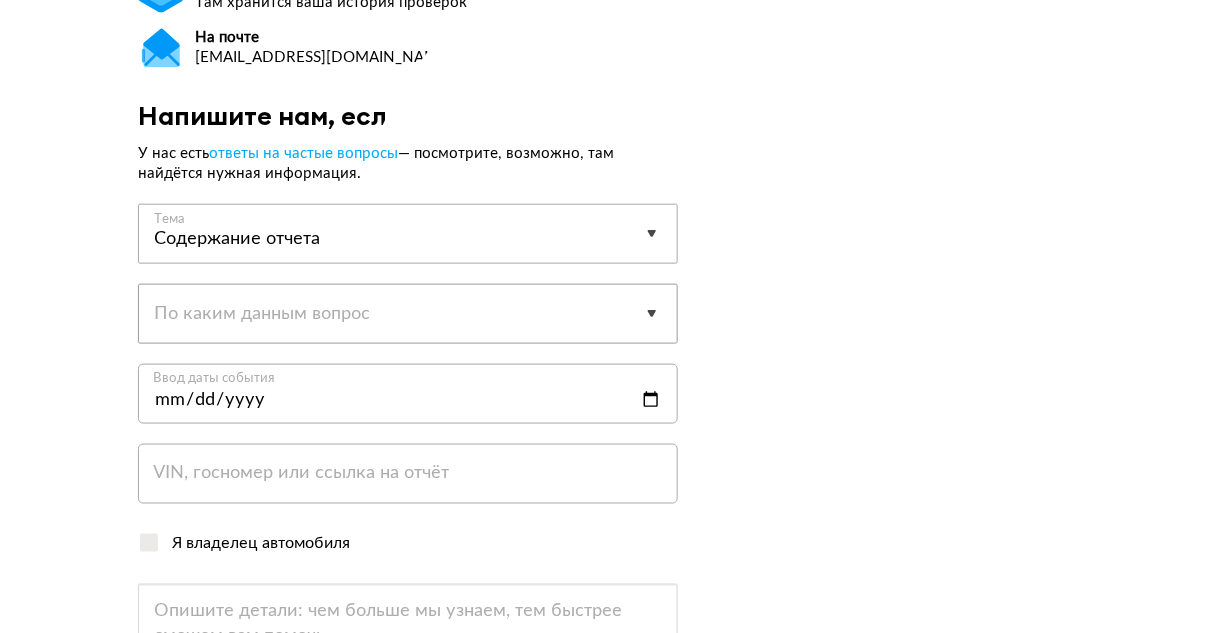click on "Выберите данные Пробег История объявлений ДТП Расчёты стоимости Характеристики авто Госномер Использование в такси или каршеринге Прочее" at bounding box center [408, 312] 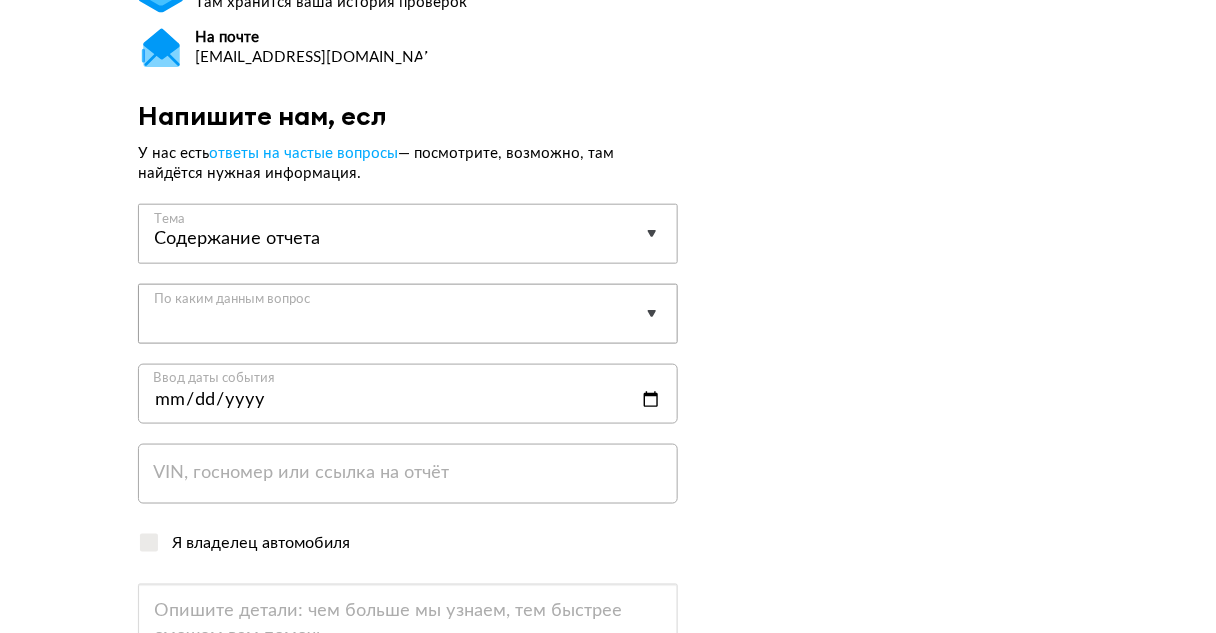 click on "Выберите данные Пробег История объявлений ДТП Расчёты стоимости Характеристики авто Госномер Использование в такси или каршеринге Прочее По каким данным вопрос" at bounding box center (408, 314) 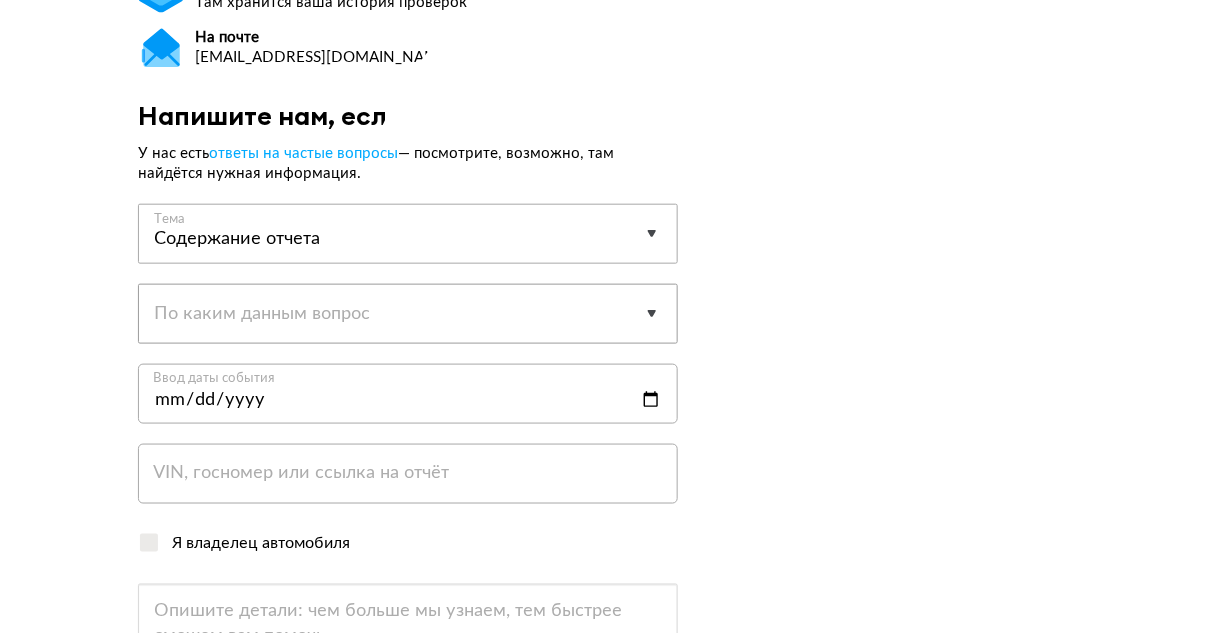 click on "Выберите данные Пробег История объявлений ДТП Расчёты стоимости Характеристики авто Госномер Использование в такси или каршеринге Прочее" at bounding box center [408, 312] 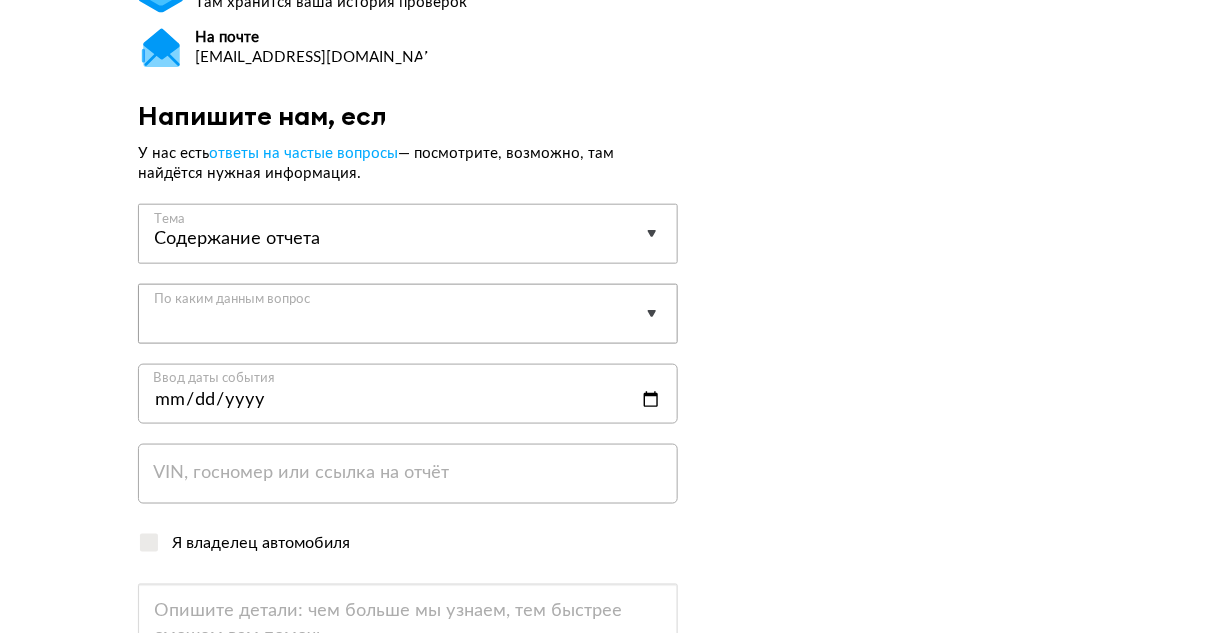 select on "mileage" 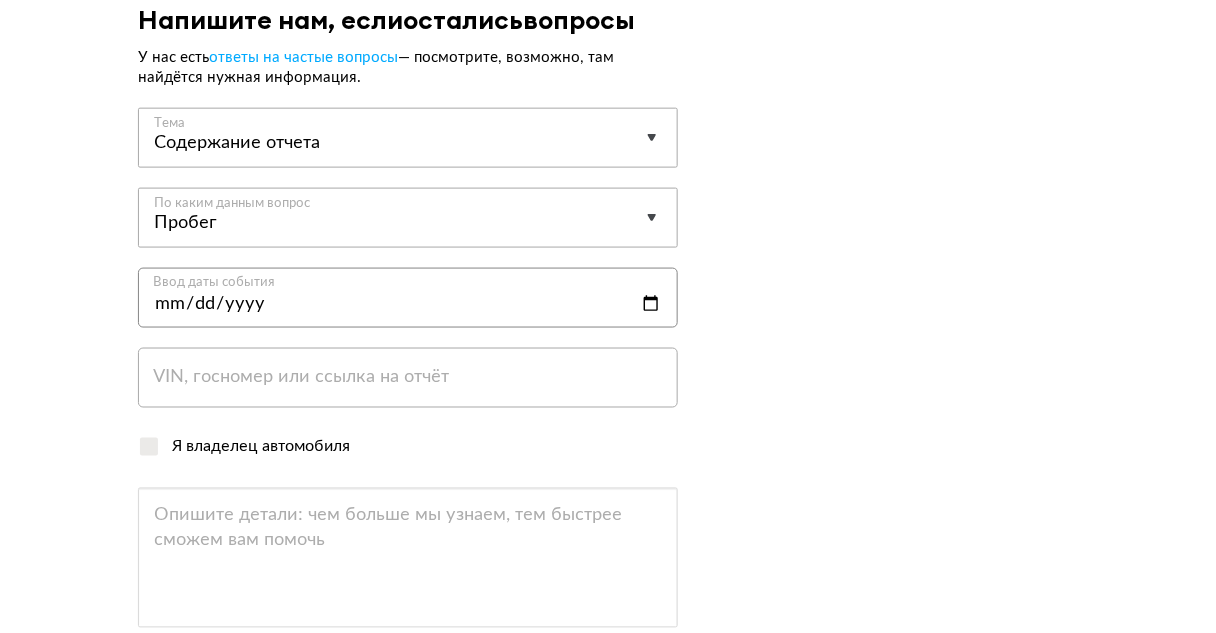 scroll, scrollTop: 624, scrollLeft: 0, axis: vertical 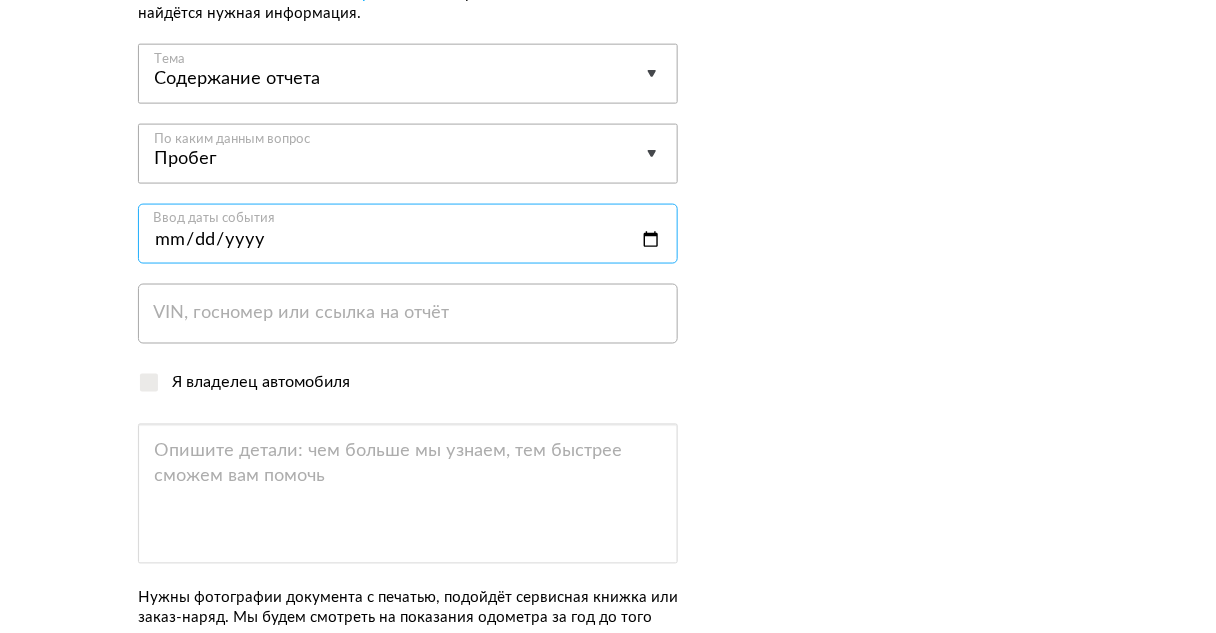 click at bounding box center [408, 234] 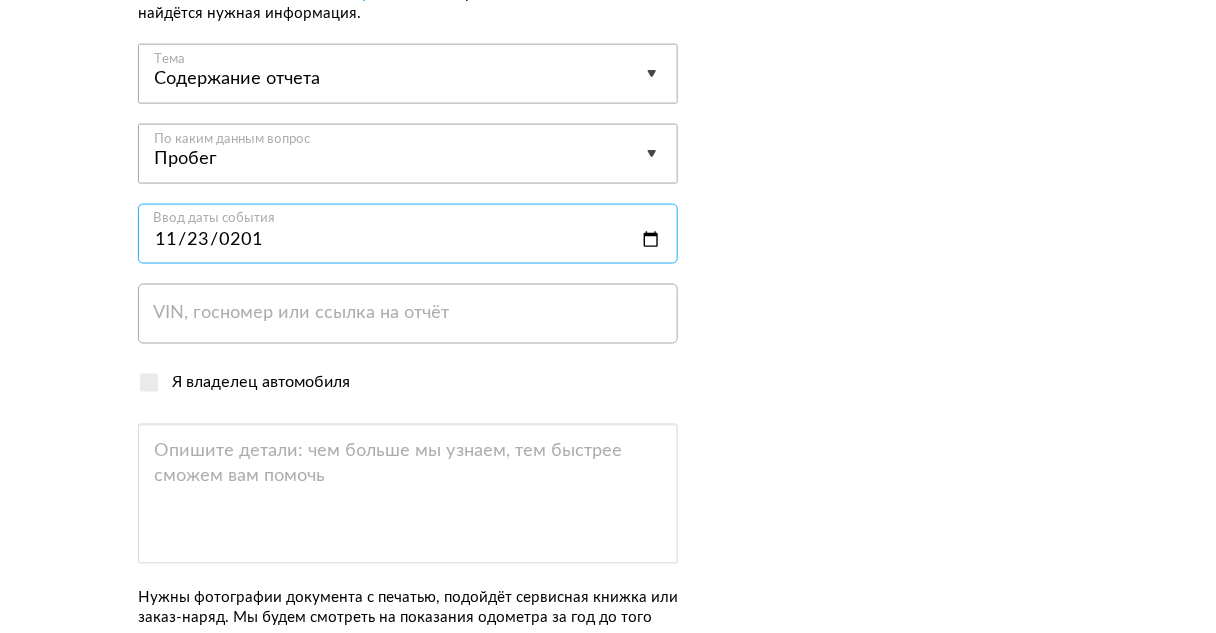 type on "[DATE]" 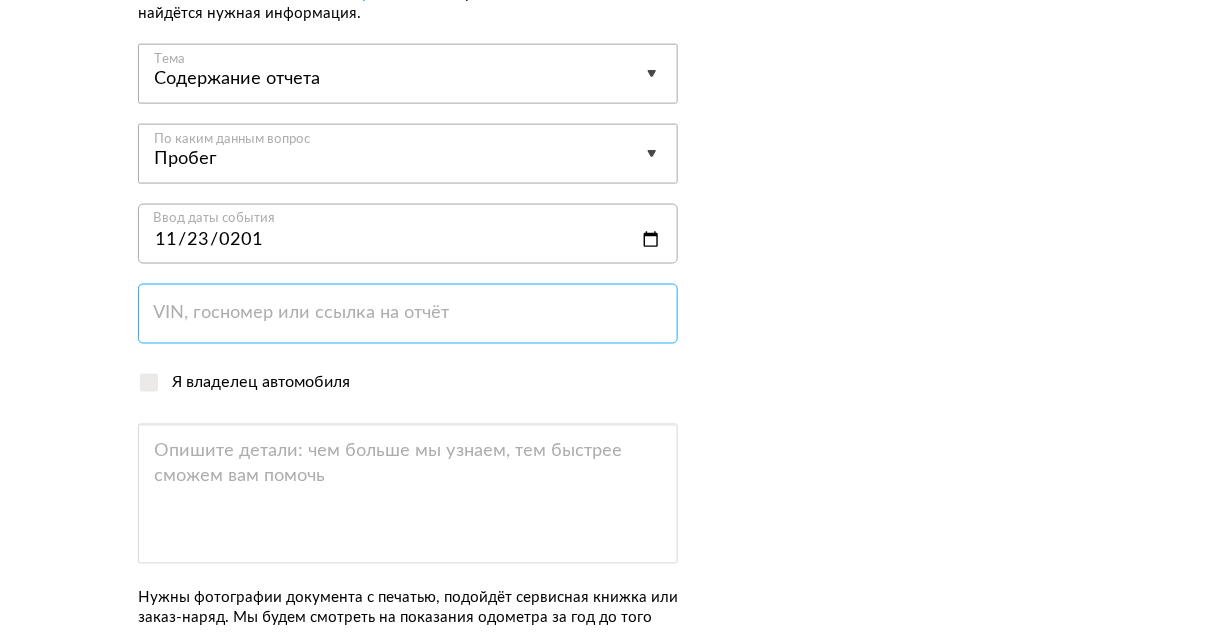 click at bounding box center (408, 314) 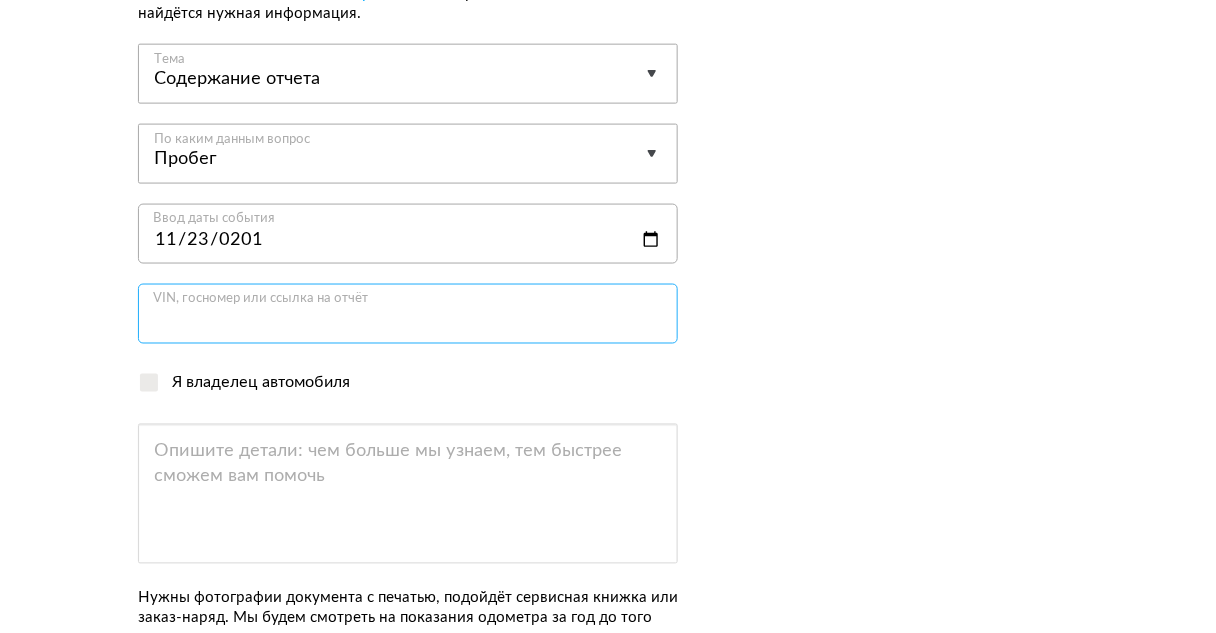 paste on "[URL][DOMAIN_NAME]" 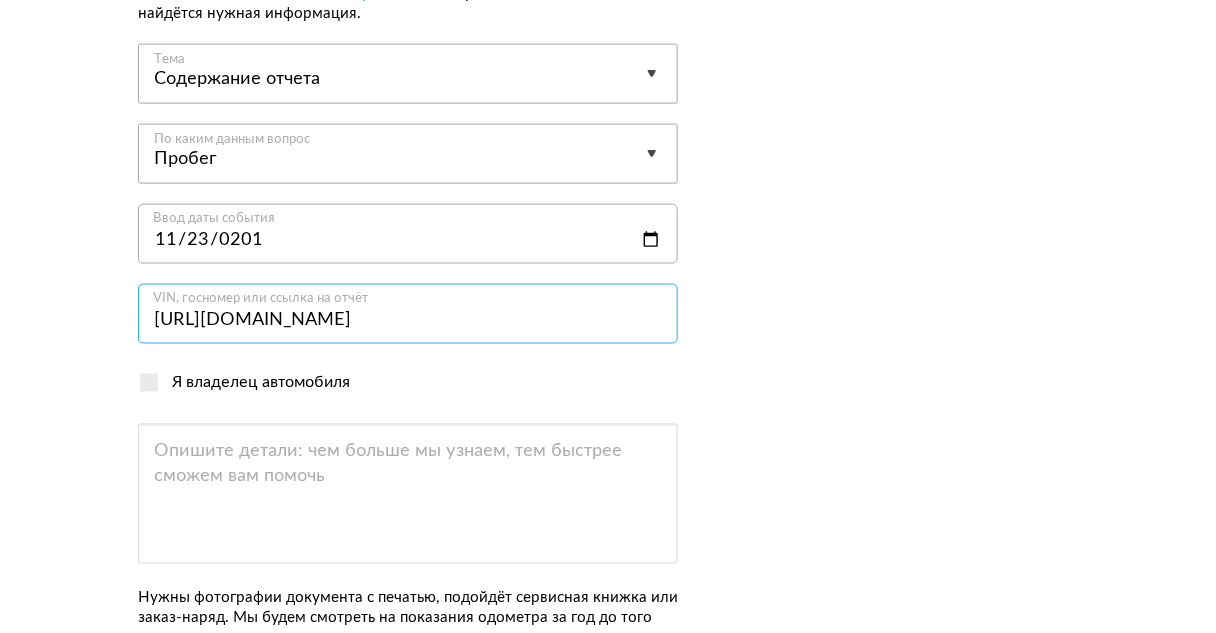 scroll, scrollTop: 0, scrollLeft: 333, axis: horizontal 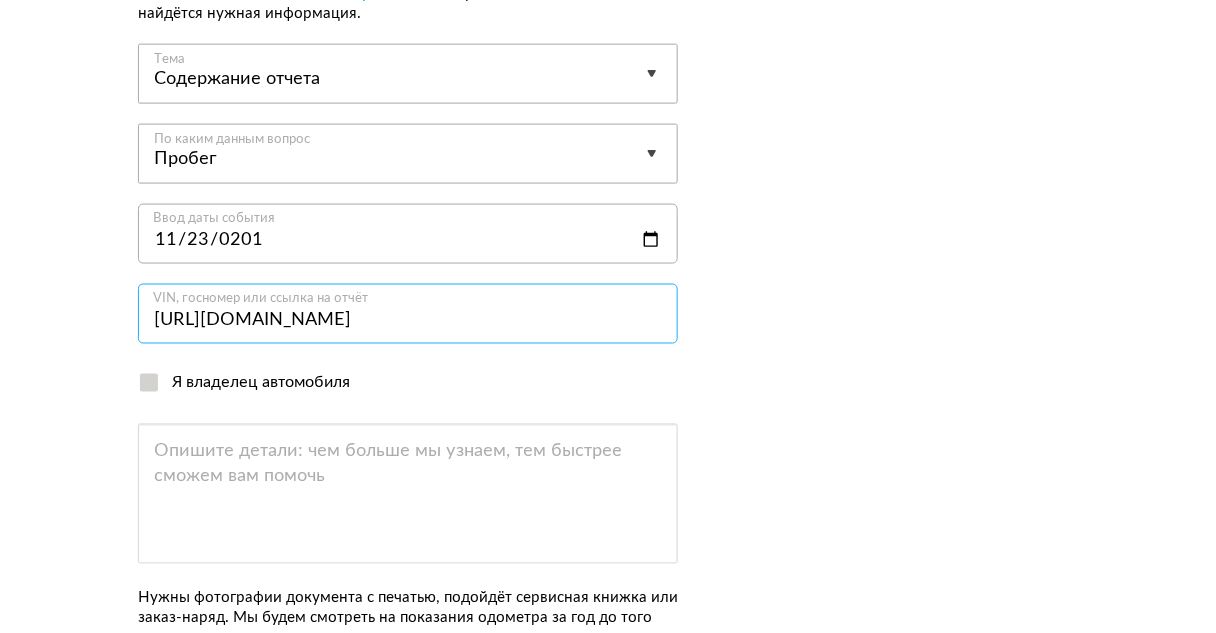 type on "[URL][DOMAIN_NAME]" 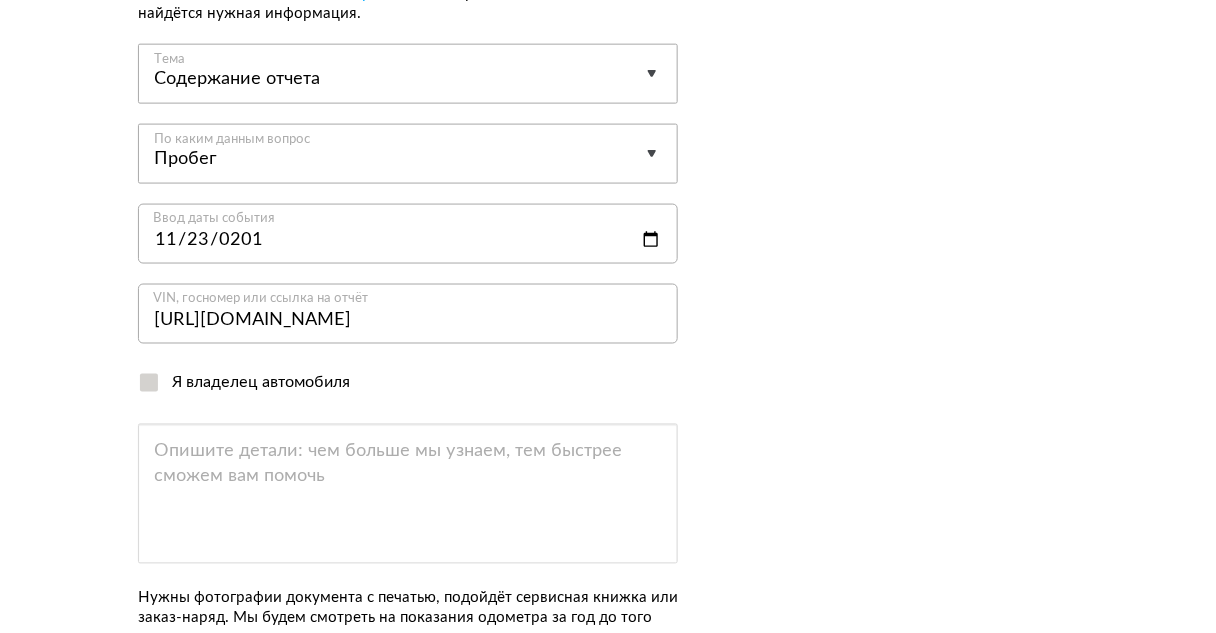 scroll, scrollTop: 0, scrollLeft: 0, axis: both 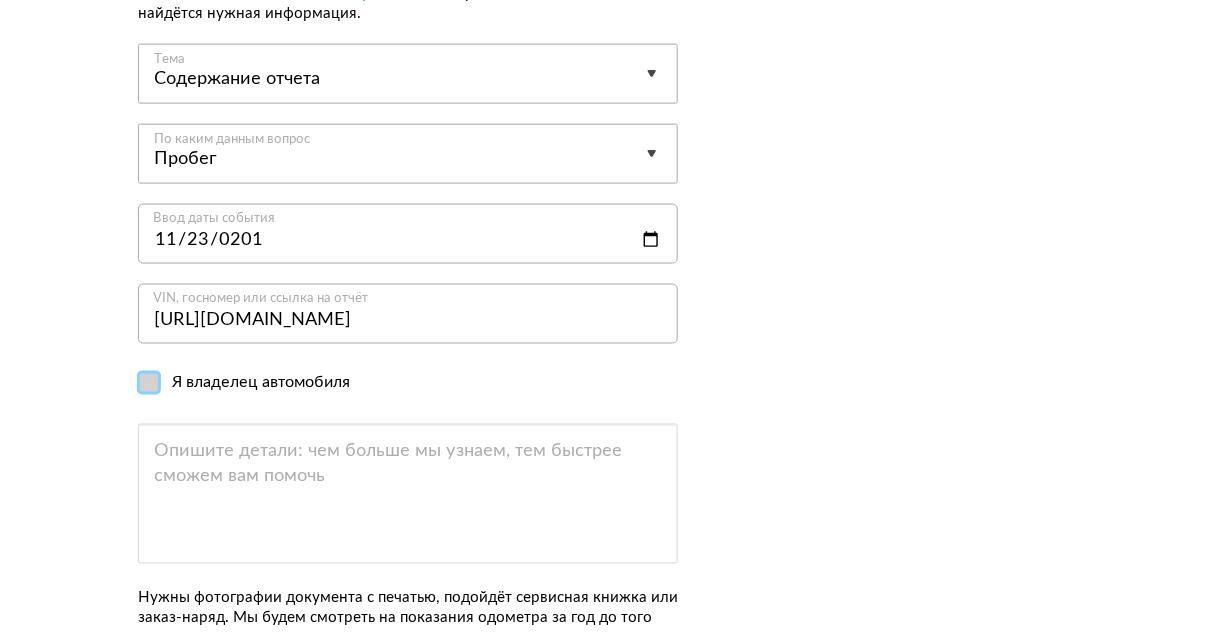 click on "Я владелец автомобиля" at bounding box center (144, 378) 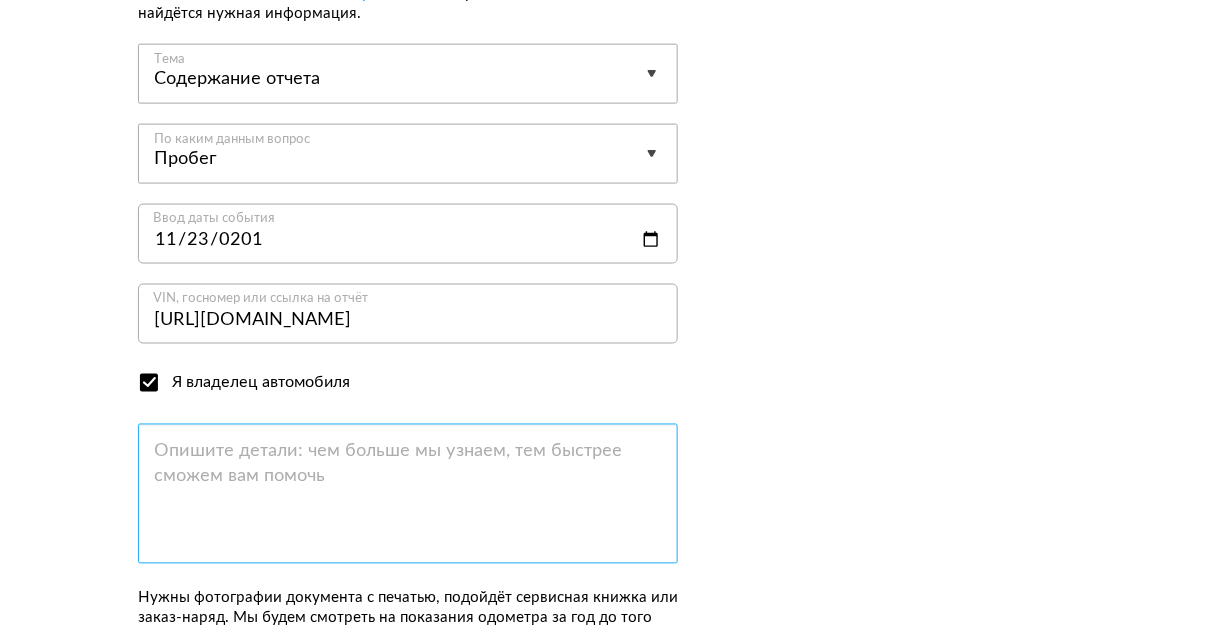 click at bounding box center [408, 494] 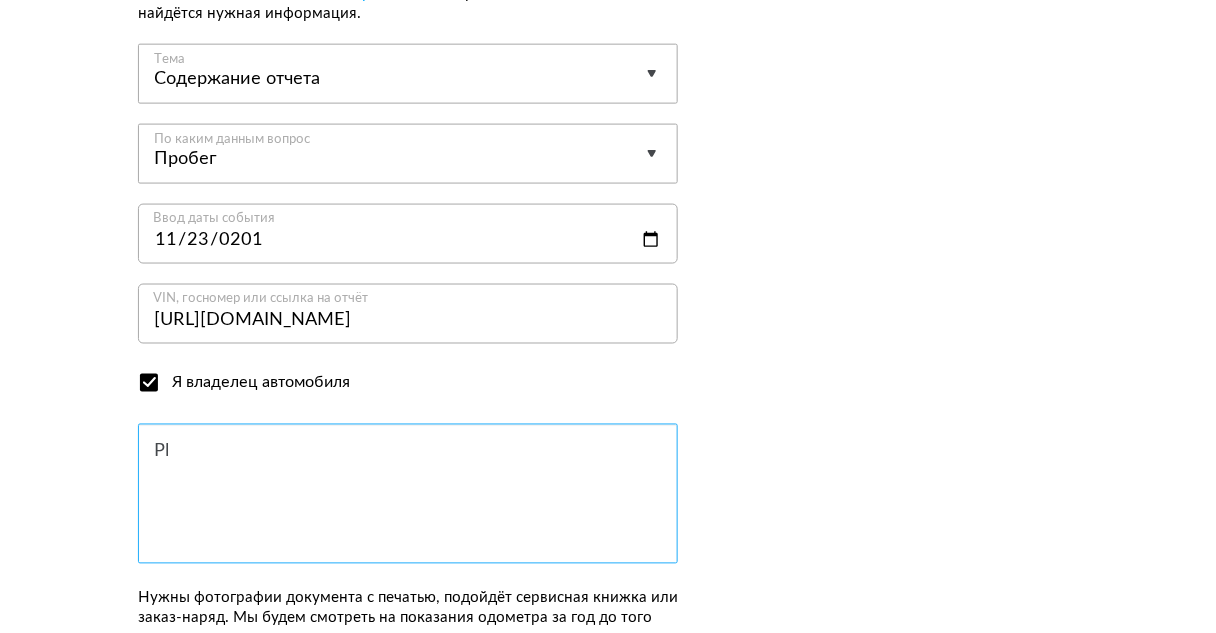type on "P" 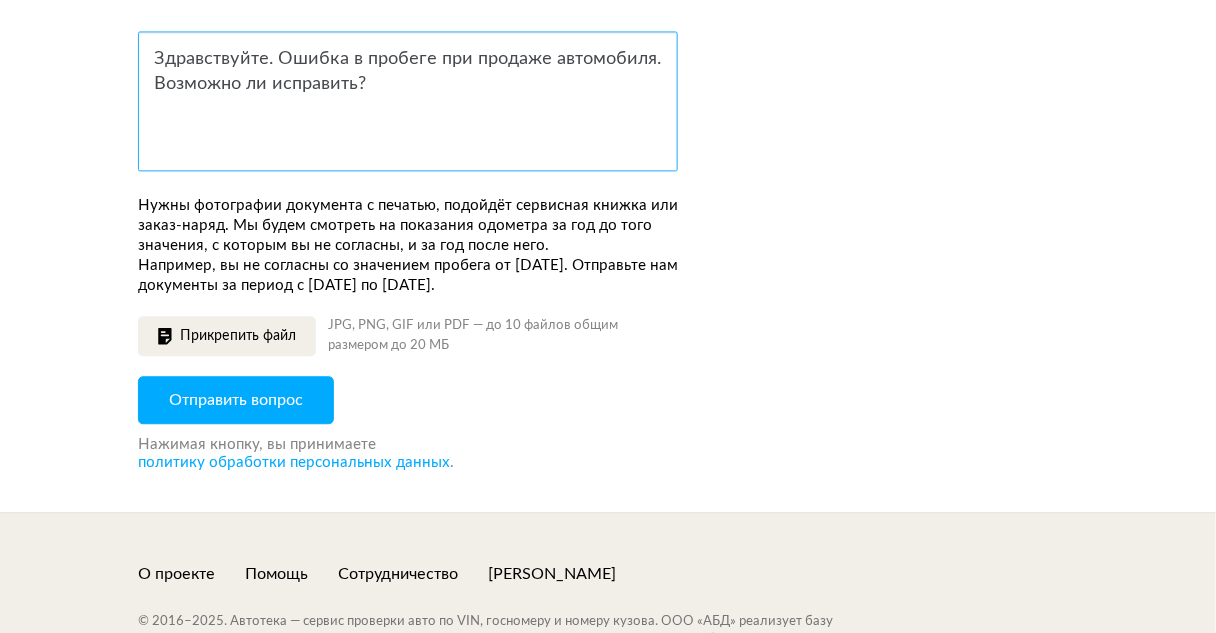scroll, scrollTop: 1024, scrollLeft: 0, axis: vertical 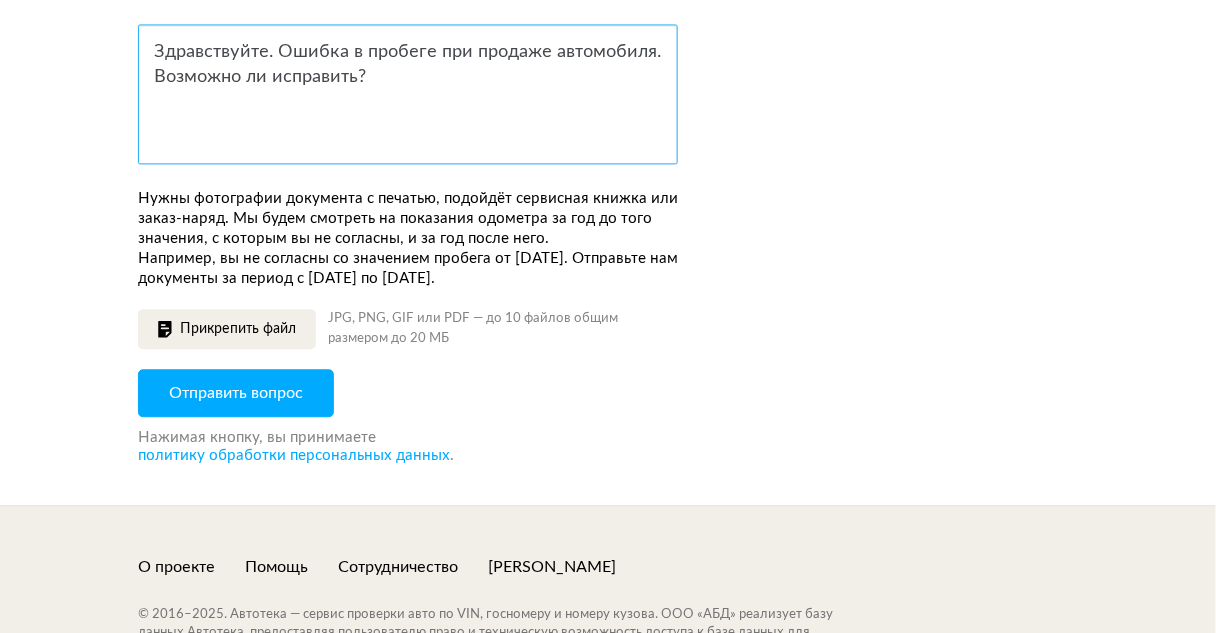 type on "Здравствуйте. Ошибка в пробеге при продаже автомобиля. Возможно ли исправить?" 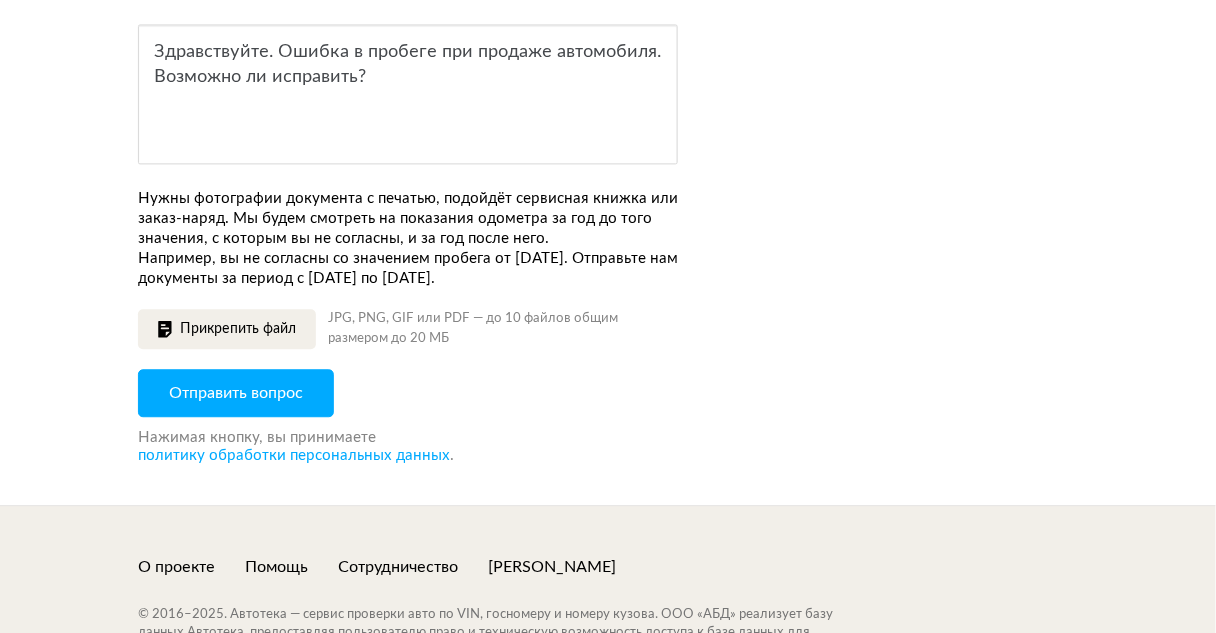 click on "Отправить вопрос" at bounding box center (236, 393) 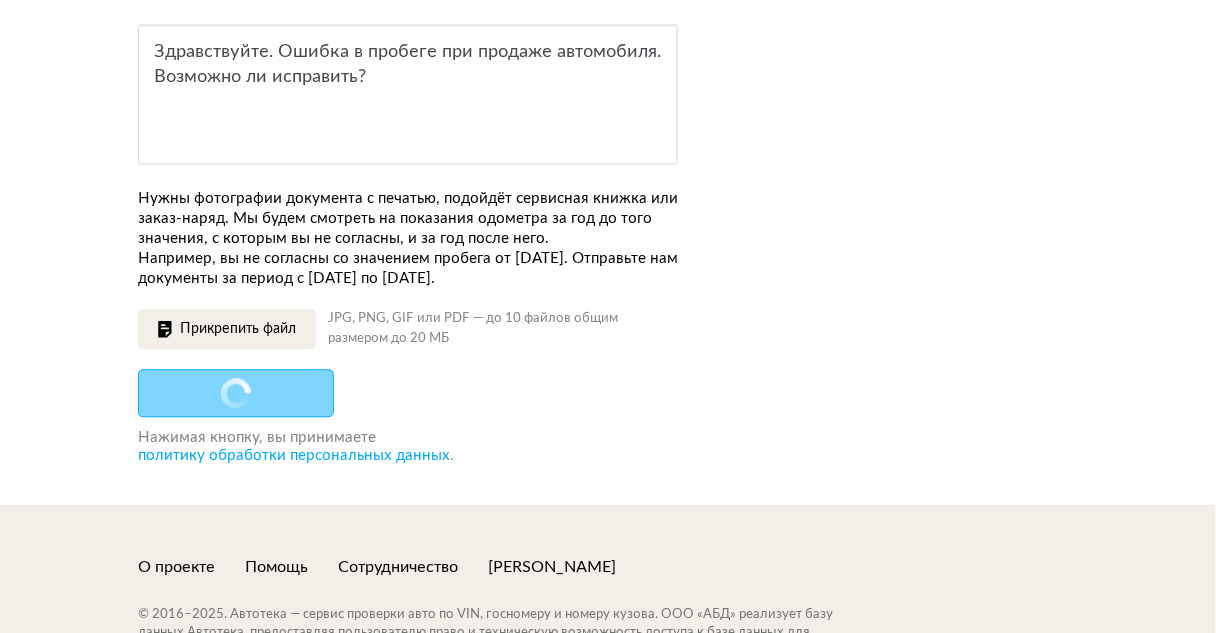 scroll, scrollTop: 0, scrollLeft: 0, axis: both 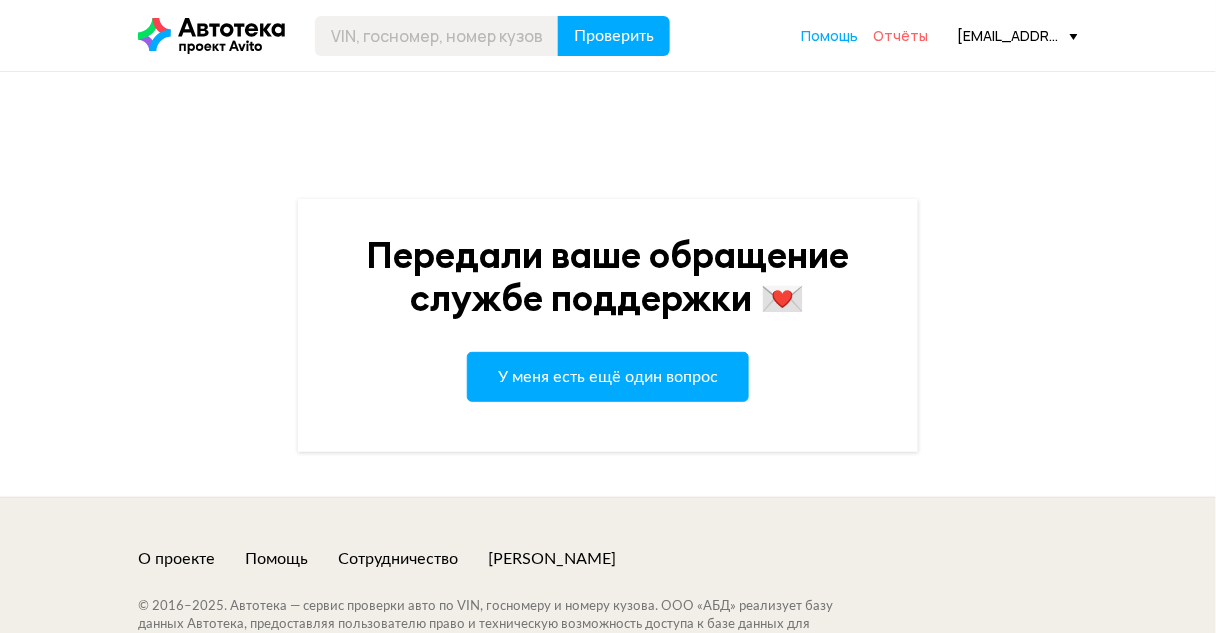 click on "Отчёты" at bounding box center [900, 35] 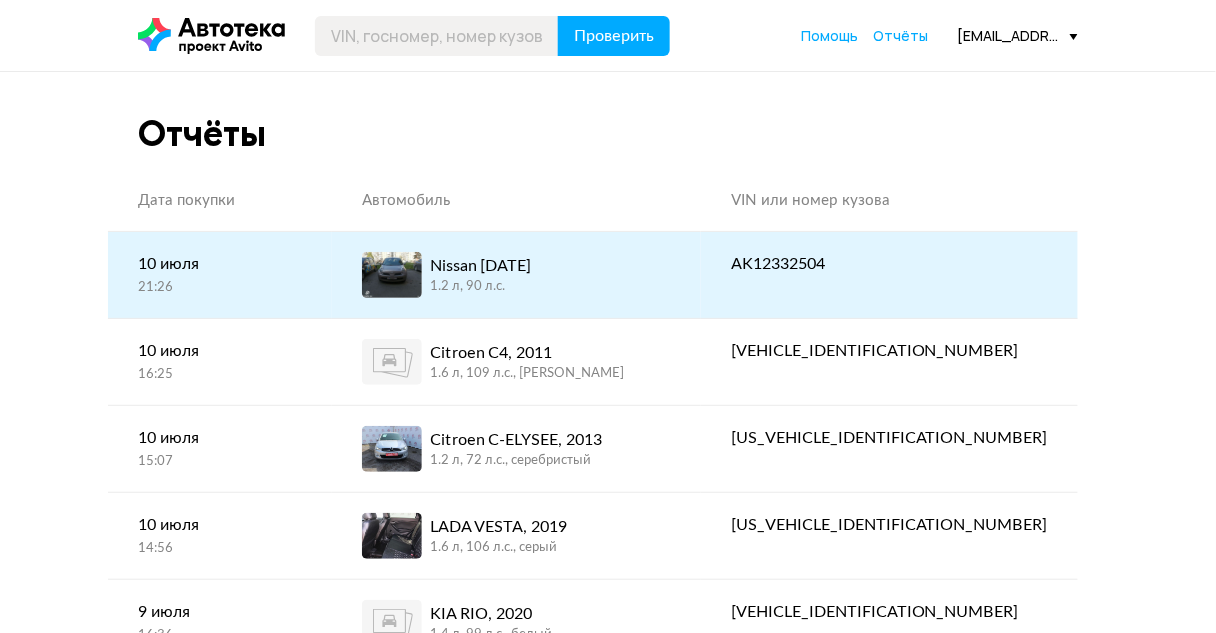 click on "Nissan [DATE] 1.2 л, 90 л.c." at bounding box center (516, 275) 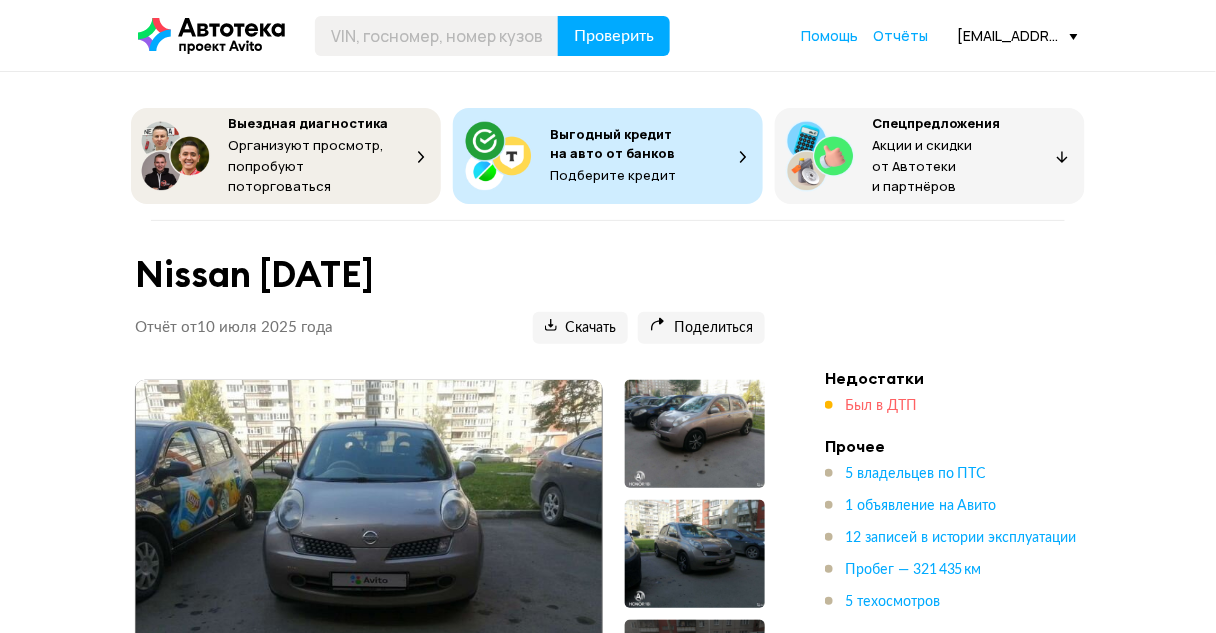 click on "Был в ДТП" at bounding box center [881, 406] 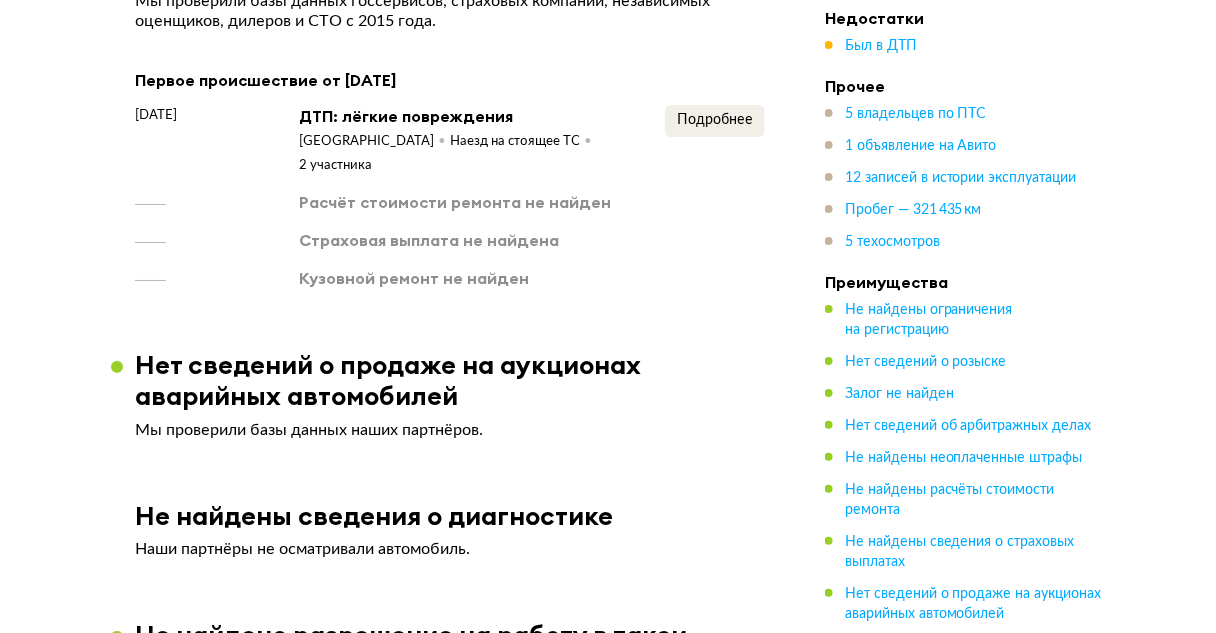 scroll, scrollTop: 3628, scrollLeft: 0, axis: vertical 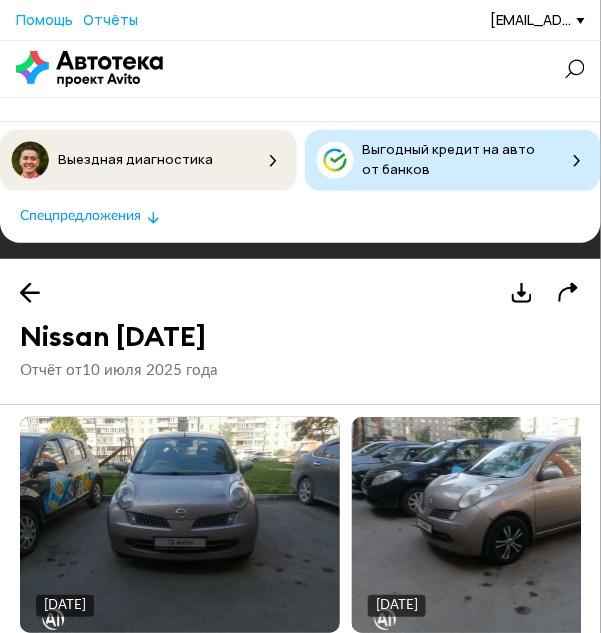 click on "[EMAIL_ADDRESS][DOMAIN_NAME]" at bounding box center (537, 19) 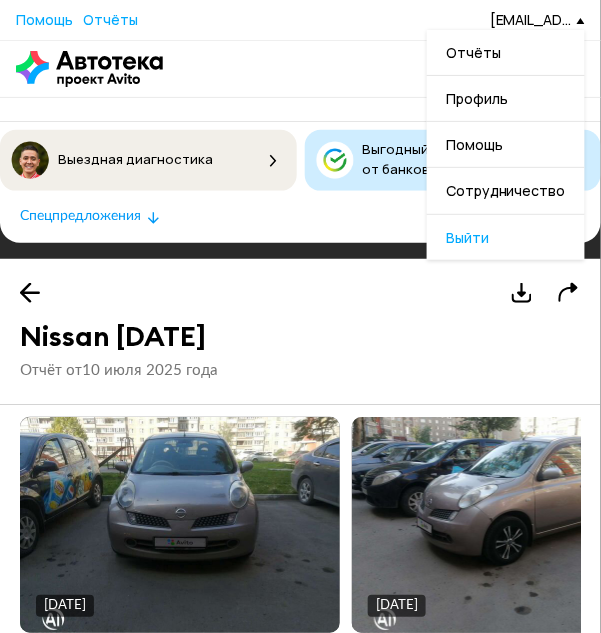 click on "Помощь Отчёты [EMAIL_ADDRESS][DOMAIN_NAME] Отчёты Профиль Помощь Сотрудничество Выйти" at bounding box center (300, 25) 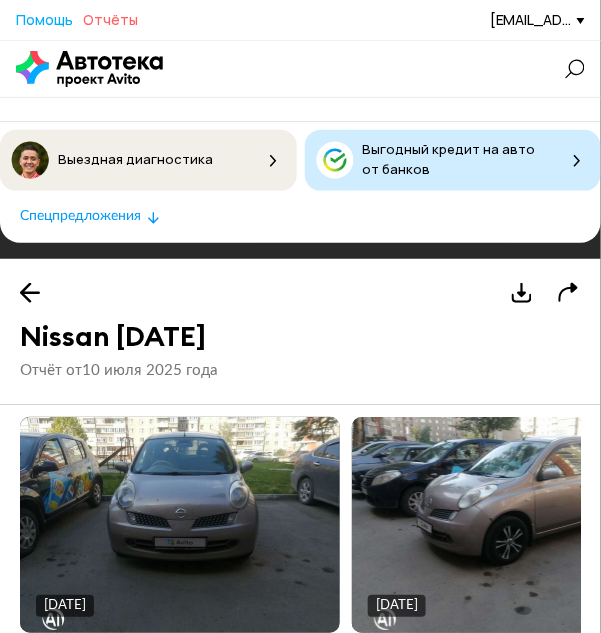click on "Отчёты" at bounding box center [110, 19] 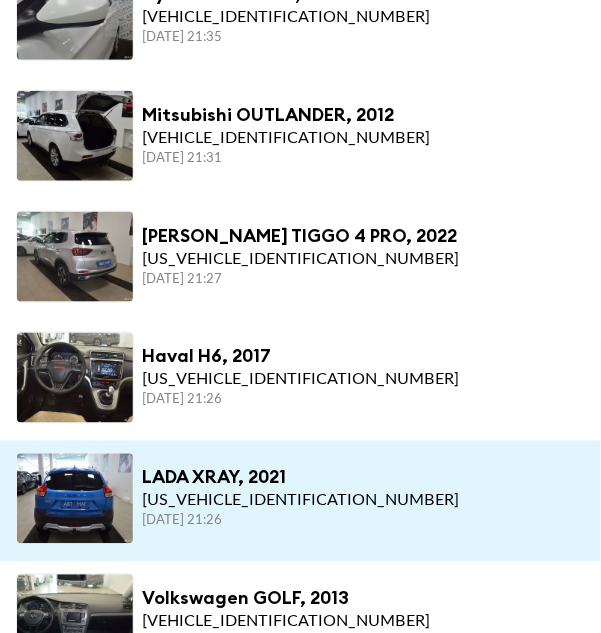 scroll, scrollTop: 1280, scrollLeft: 0, axis: vertical 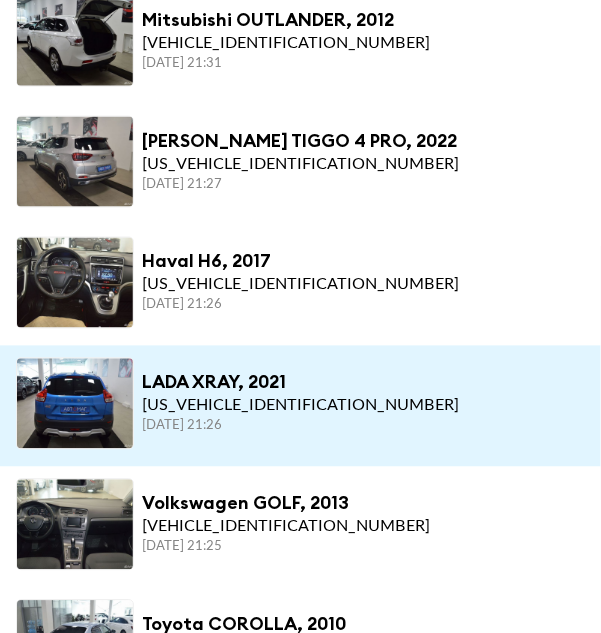 click on "[US_VEHICLE_IDENTIFICATION_NUMBER]" at bounding box center [300, 406] 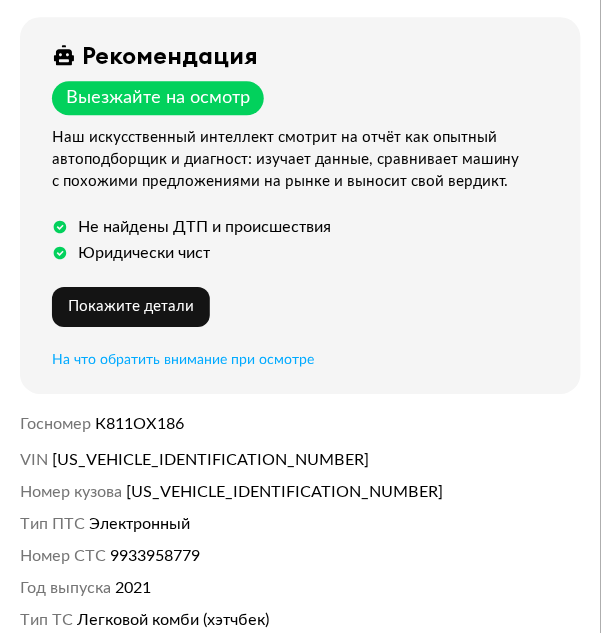 scroll, scrollTop: 880, scrollLeft: 0, axis: vertical 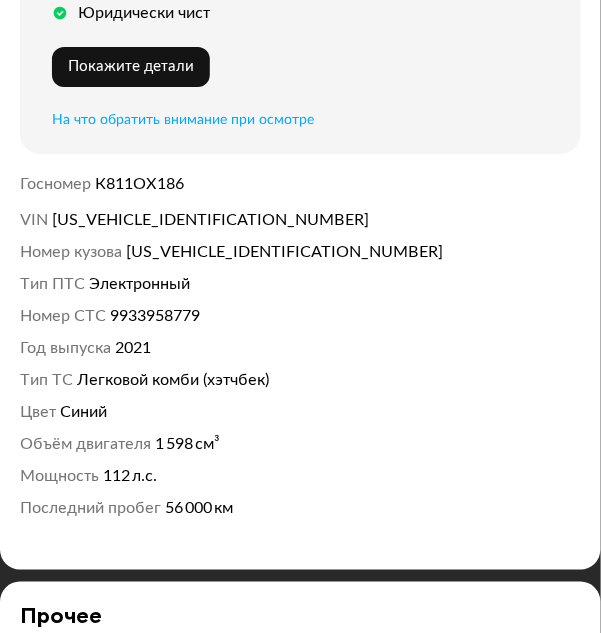 click on "К811ОХ186" at bounding box center (140, 184) 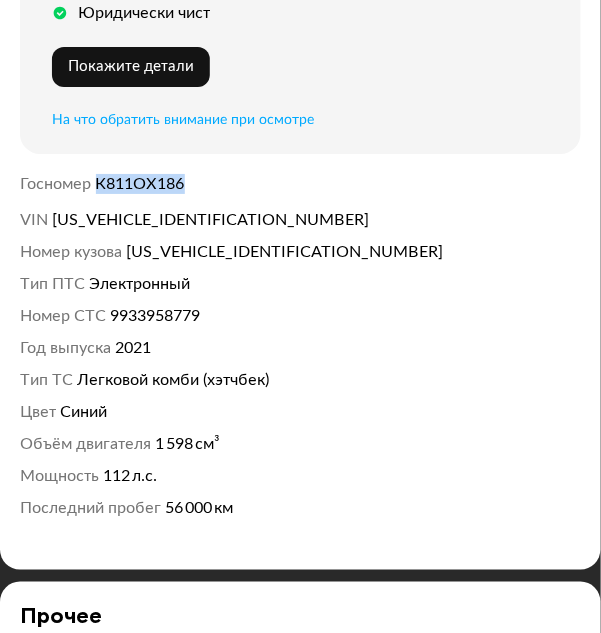 click on "К811ОХ186" at bounding box center [140, 184] 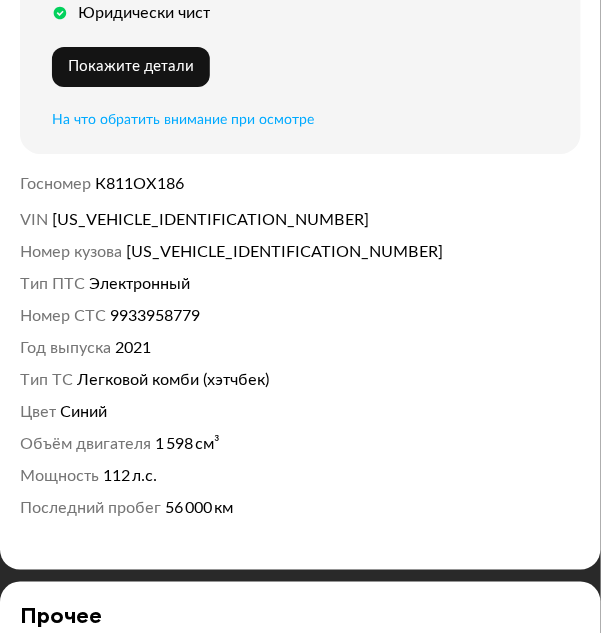 click on "2021" at bounding box center [349, 348] 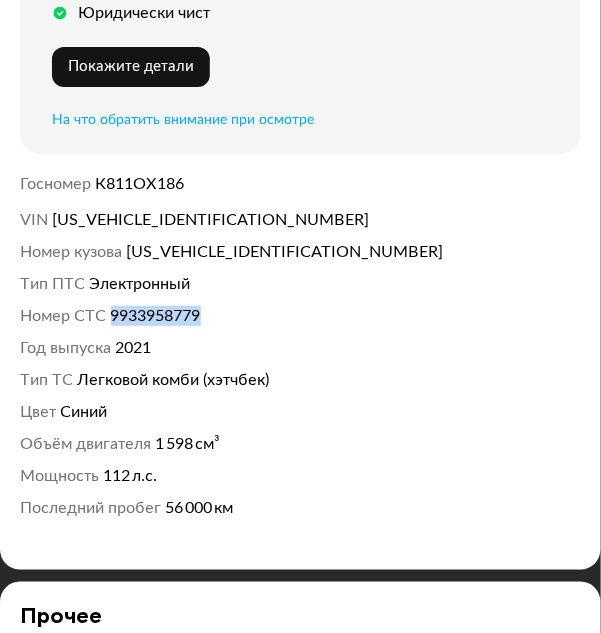 click on "9933958779" at bounding box center [156, 316] 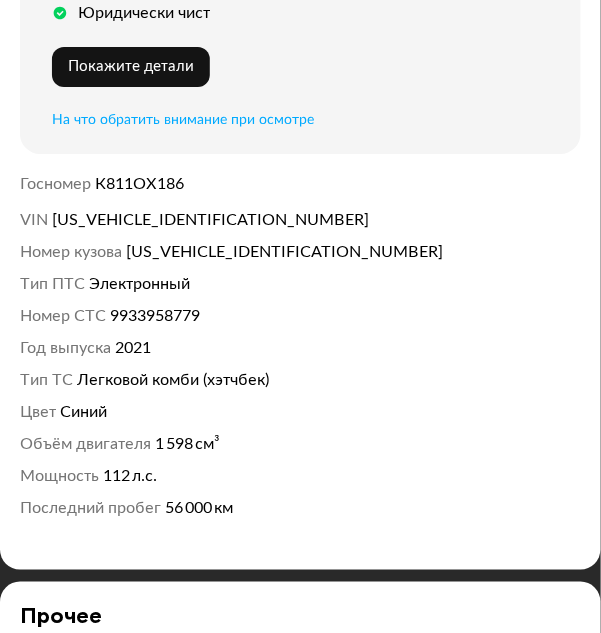 click on "[US_VEHICLE_IDENTIFICATION_NUMBER]" at bounding box center (285, 252) 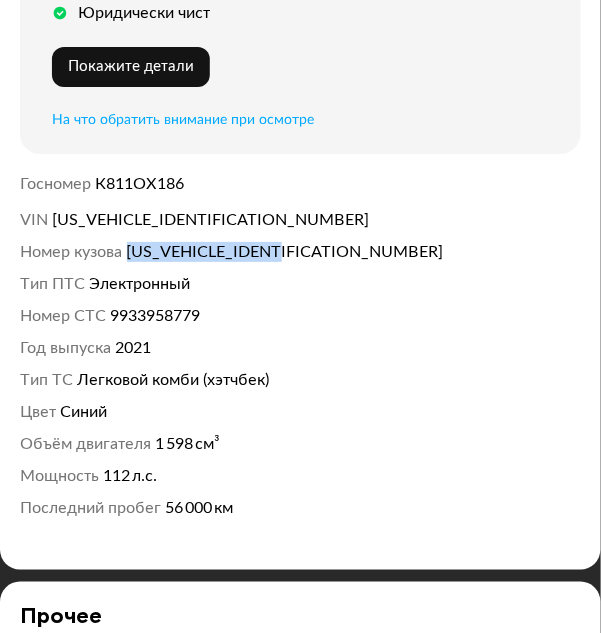 click on "[US_VEHICLE_IDENTIFICATION_NUMBER]" at bounding box center [285, 252] 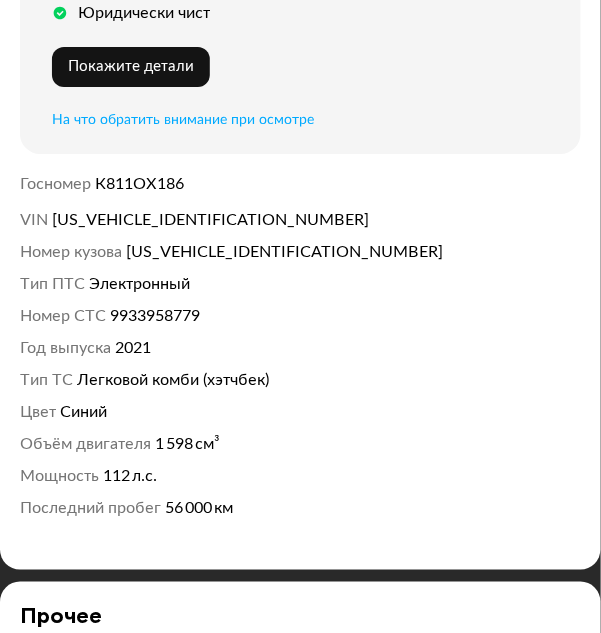 click on "Объём двигателя" at bounding box center [85, 444] 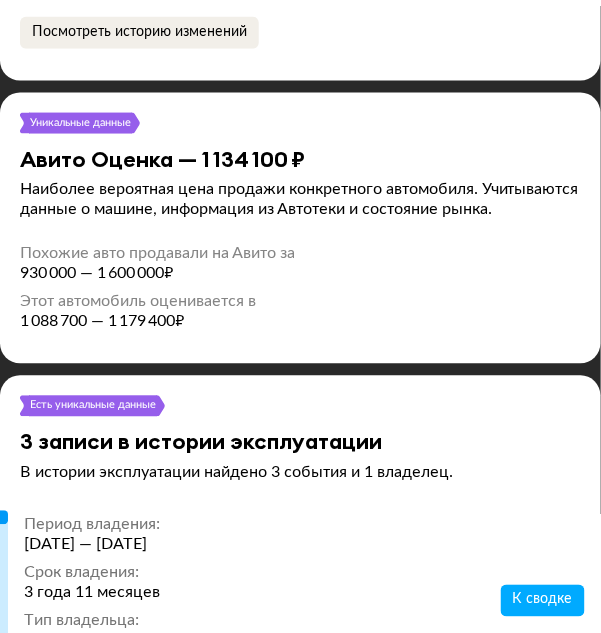 scroll, scrollTop: 5200, scrollLeft: 0, axis: vertical 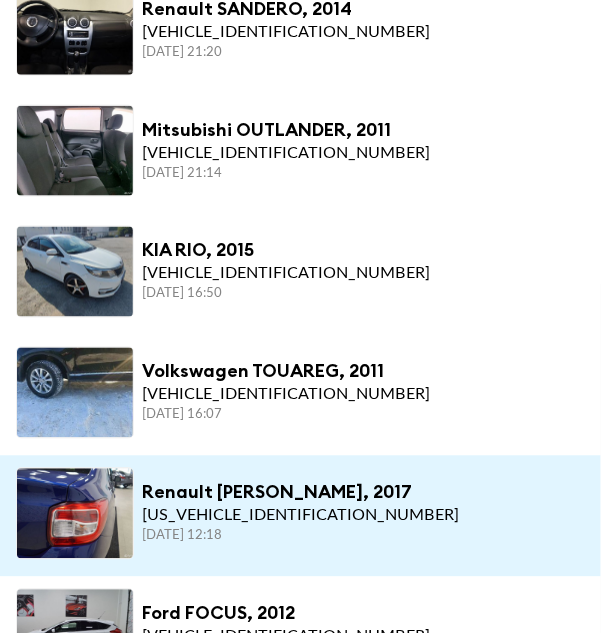 click on "[US_VEHICLE_IDENTIFICATION_NUMBER]" at bounding box center (300, 516) 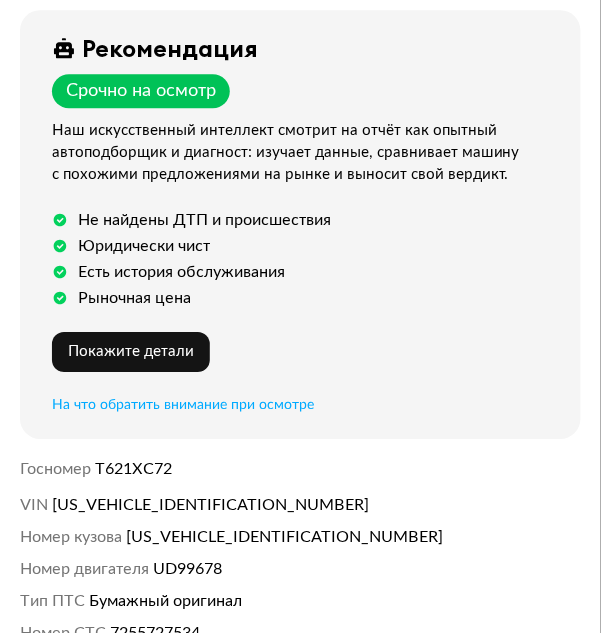 scroll, scrollTop: 800, scrollLeft: 0, axis: vertical 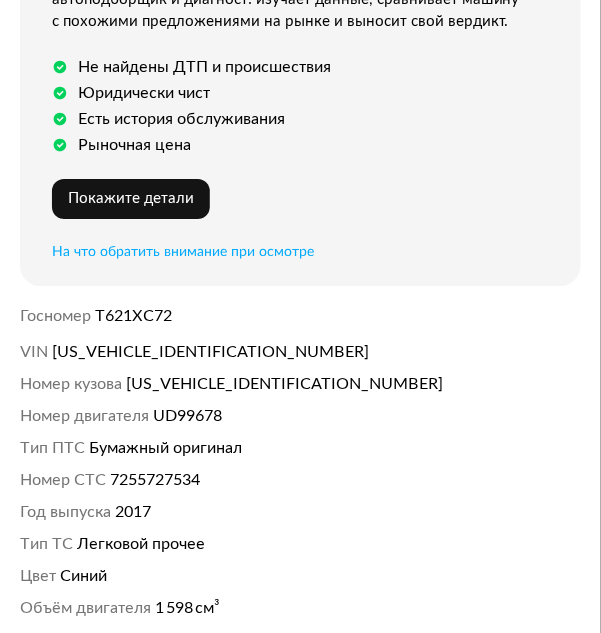 click on "[DATE] [DATE] [DATE] [DATE] [DATE] [DATE] [DATE] [DATE] [DATE] [DATE] [DATE] [DATE] [DATE] [DATE] [DATE] [DATE] [DATE] [DATE] [DATE] [DATE] [DATE] [DATE] [DATE] [DATE] [DATE] [DATE] [DATE] [DATE] [DATE] [DATE] [DATE] [DATE] [DATE] [DATE] [DATE] [DATE] [DATE] [DATE] [DATE] [DATE] Рекомендация" at bounding box center [300, 159] 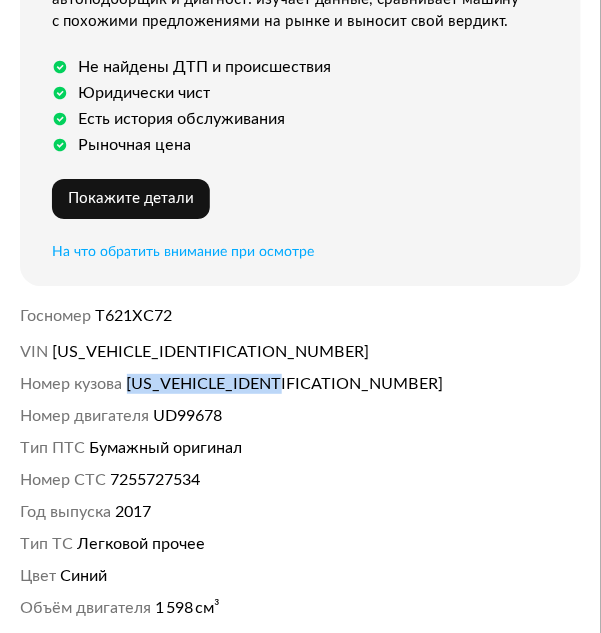 click on "[US_VEHICLE_IDENTIFICATION_NUMBER]" at bounding box center [285, 384] 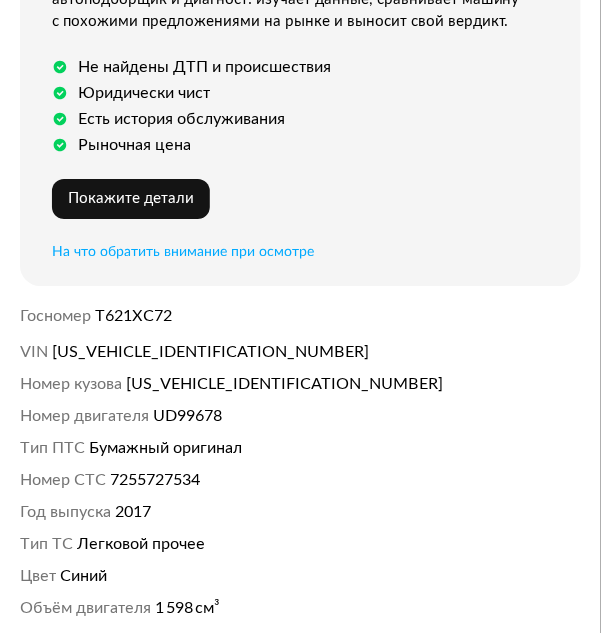 click on "7255727534" at bounding box center (156, 480) 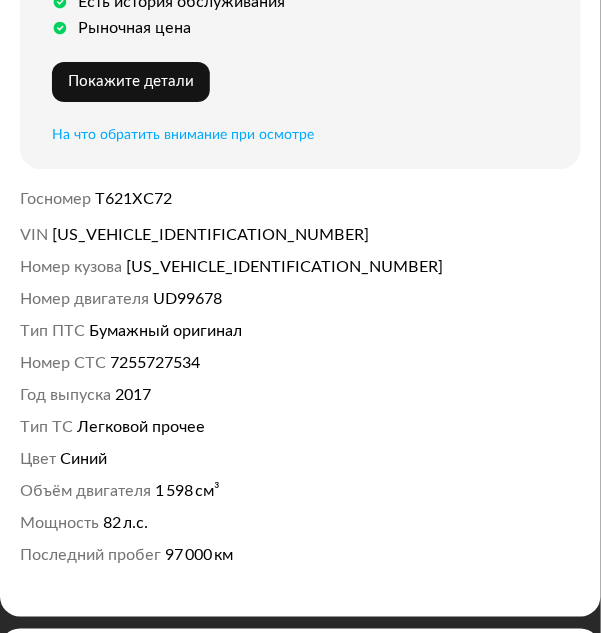 scroll, scrollTop: 960, scrollLeft: 0, axis: vertical 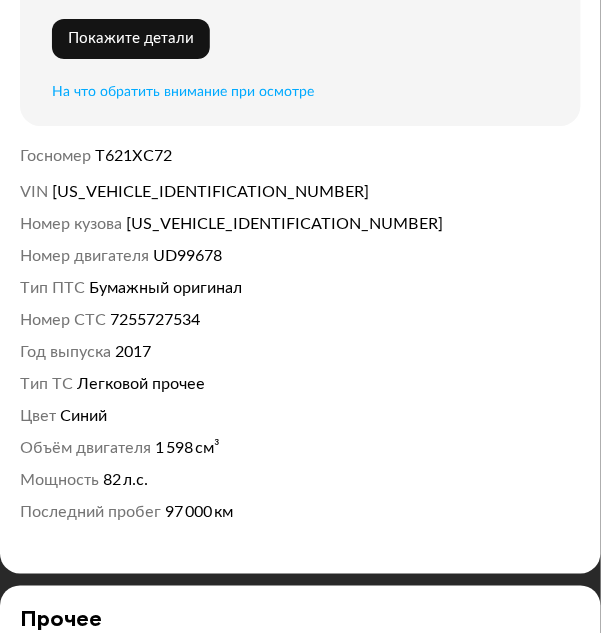 click on "7255727534" at bounding box center [156, 320] 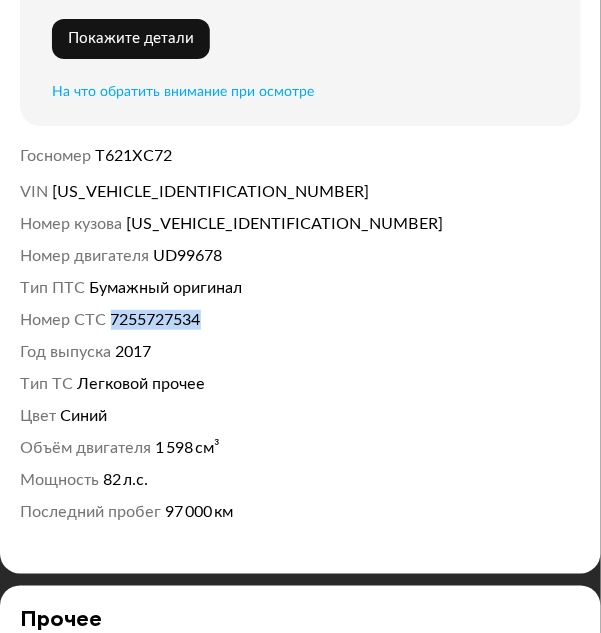 click on "7255727534" at bounding box center [156, 320] 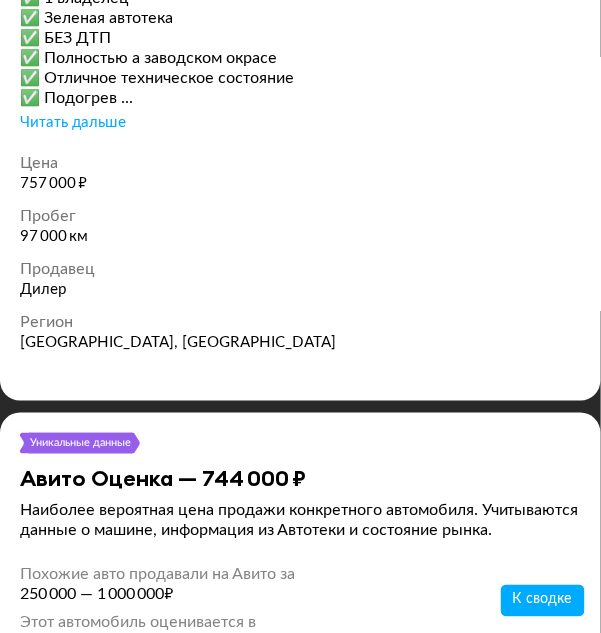 scroll, scrollTop: 5280, scrollLeft: 0, axis: vertical 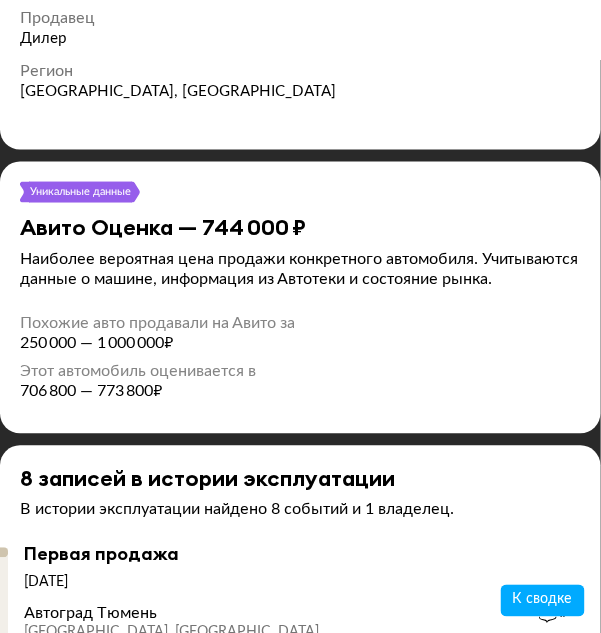 click on "Этот автомобиль оценивается в 706 800 — 773 800  ₽" at bounding box center (300, 378) 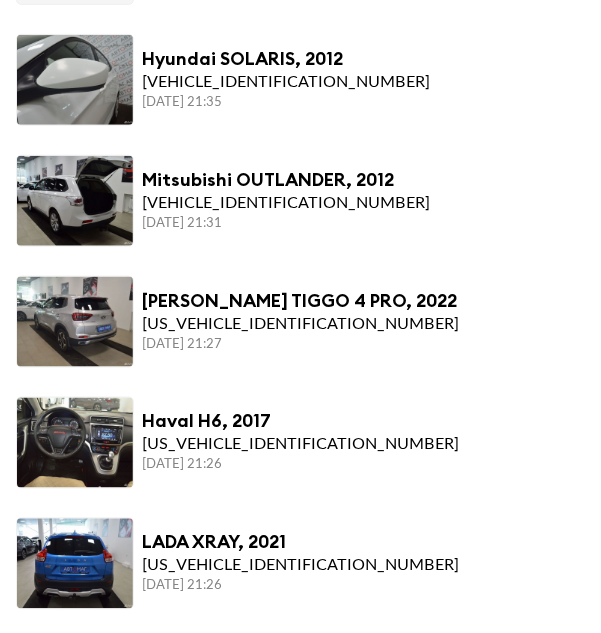 scroll, scrollTop: 1520, scrollLeft: 0, axis: vertical 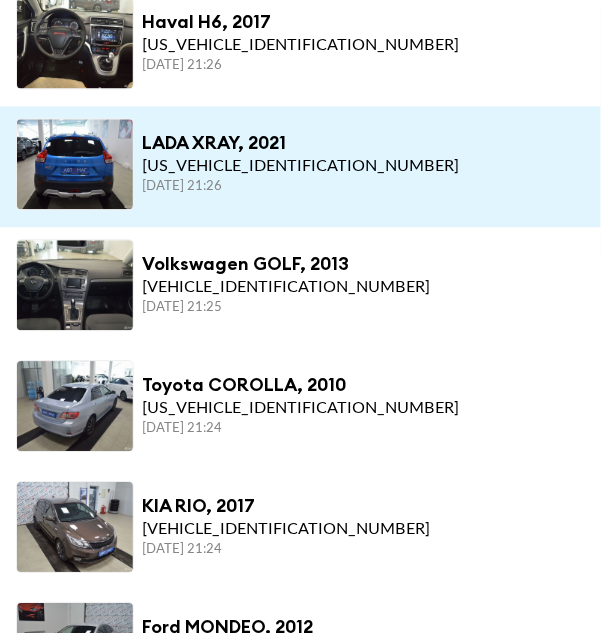 click on "LADA XRAY, 2021" at bounding box center (300, 143) 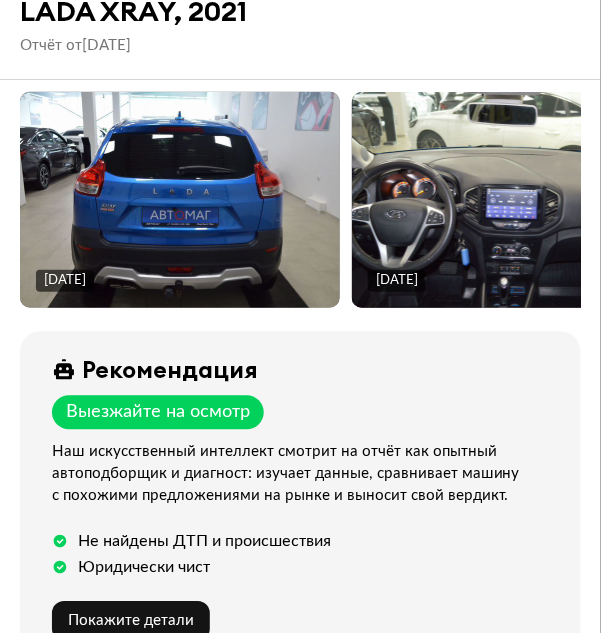 scroll, scrollTop: 720, scrollLeft: 0, axis: vertical 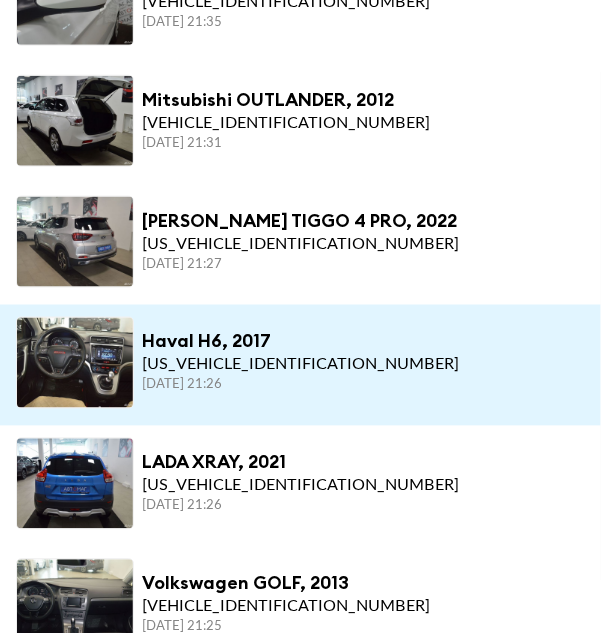 click on "[US_VEHICLE_IDENTIFICATION_NUMBER]" at bounding box center (300, 365) 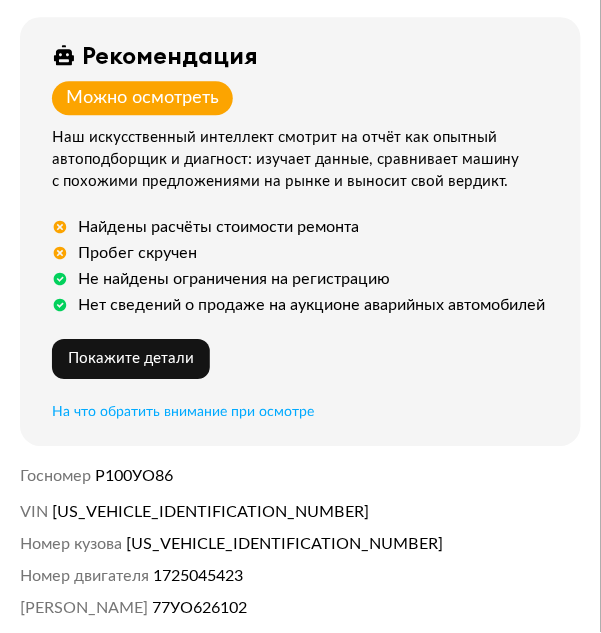 scroll, scrollTop: 960, scrollLeft: 0, axis: vertical 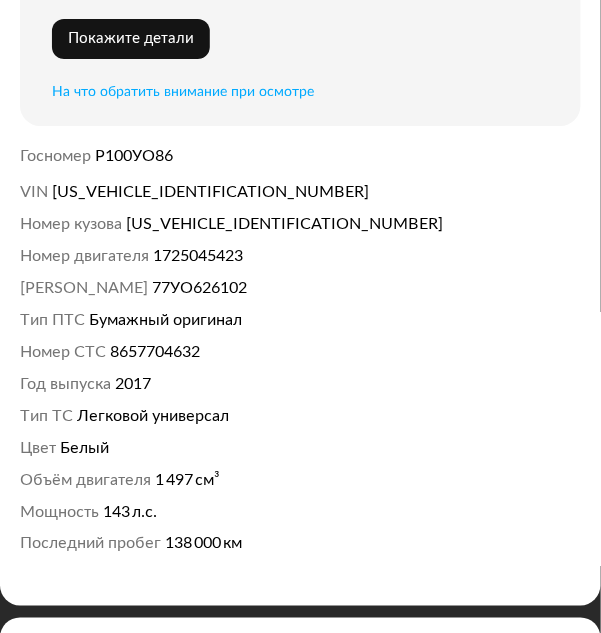 click on "Р100УО86" at bounding box center (135, 156) 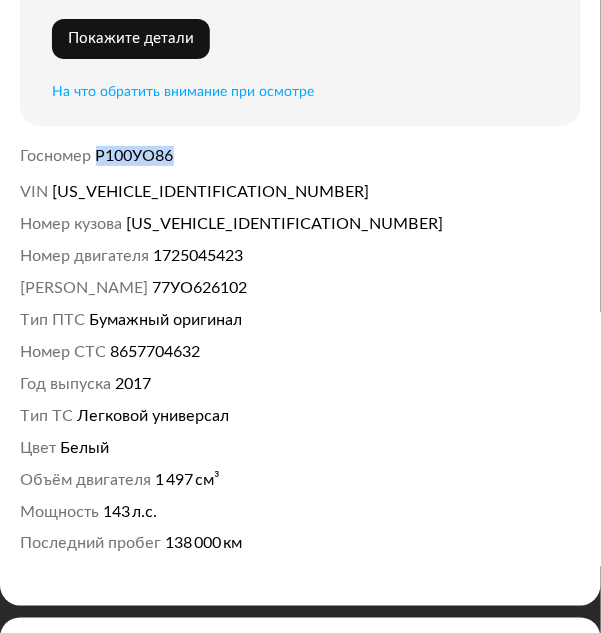 click on "Р100УО86" at bounding box center [135, 156] 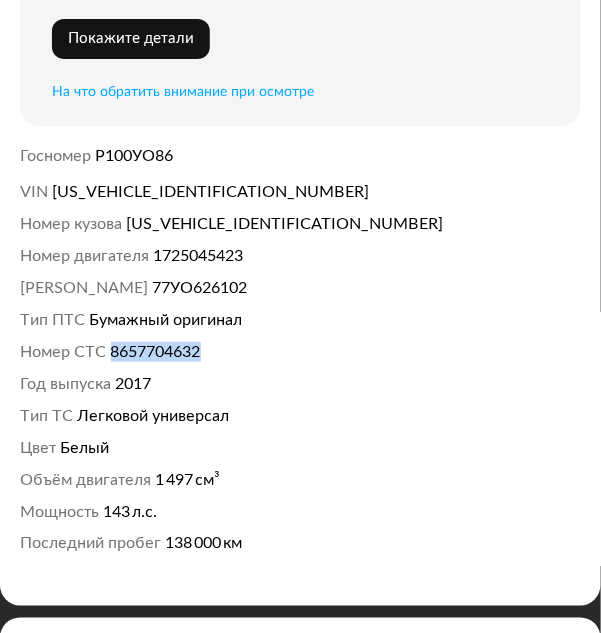 click on "8657704632" at bounding box center [156, 352] 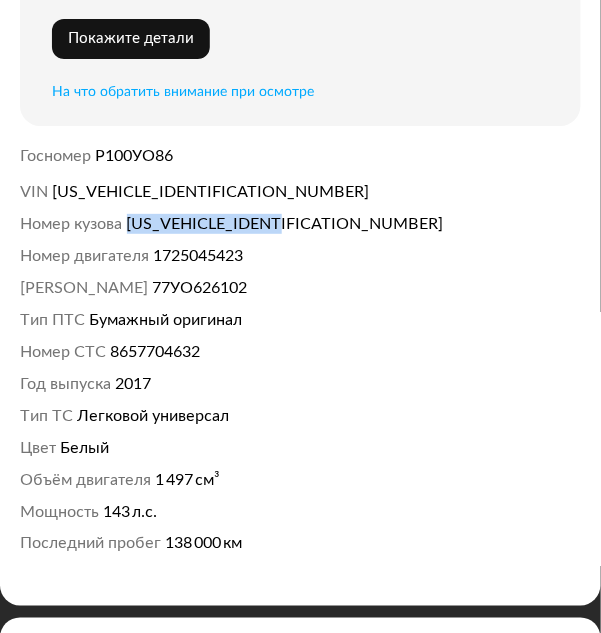 click on "[US_VEHICLE_IDENTIFICATION_NUMBER]" at bounding box center (285, 224) 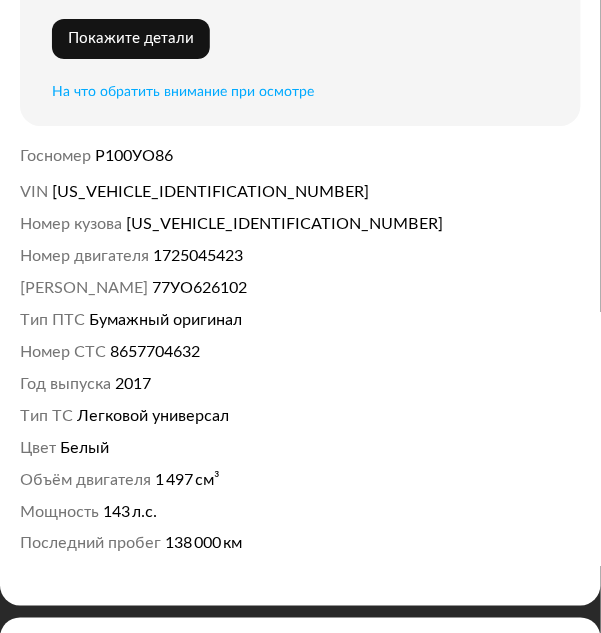 click on "8657704632" at bounding box center (156, 352) 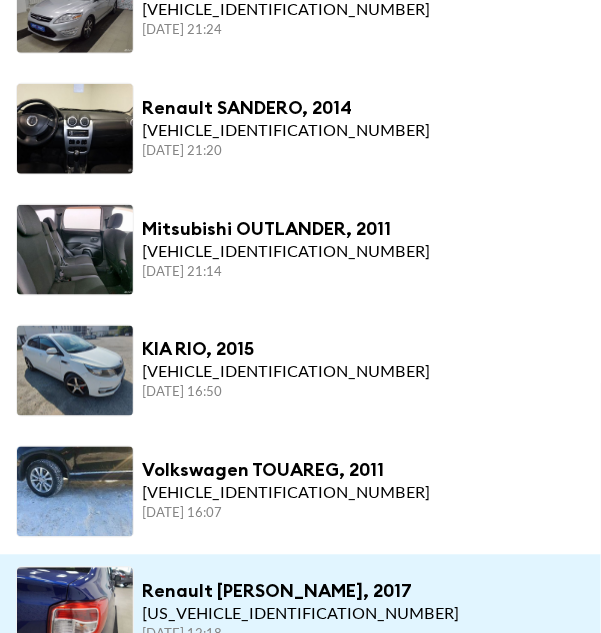 scroll, scrollTop: 2320, scrollLeft: 0, axis: vertical 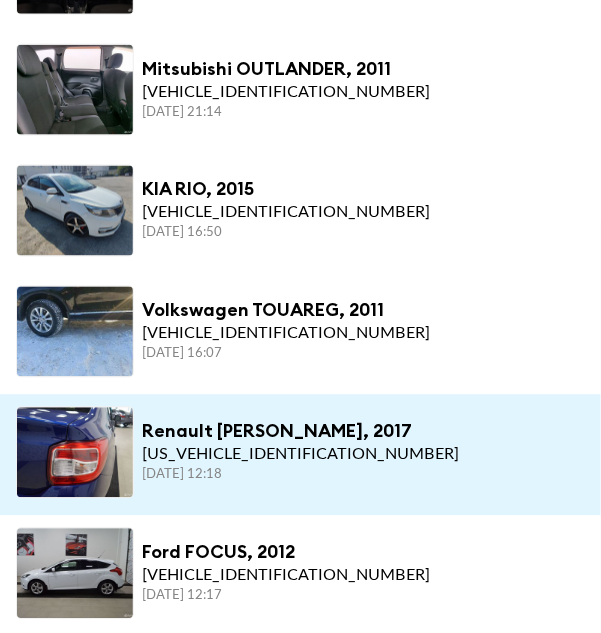 click on "Renault [PERSON_NAME], 2017" at bounding box center [300, 432] 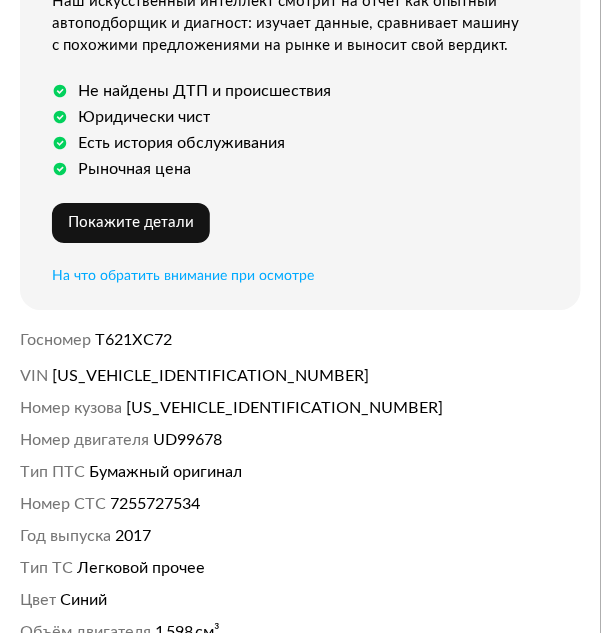 scroll, scrollTop: 800, scrollLeft: 0, axis: vertical 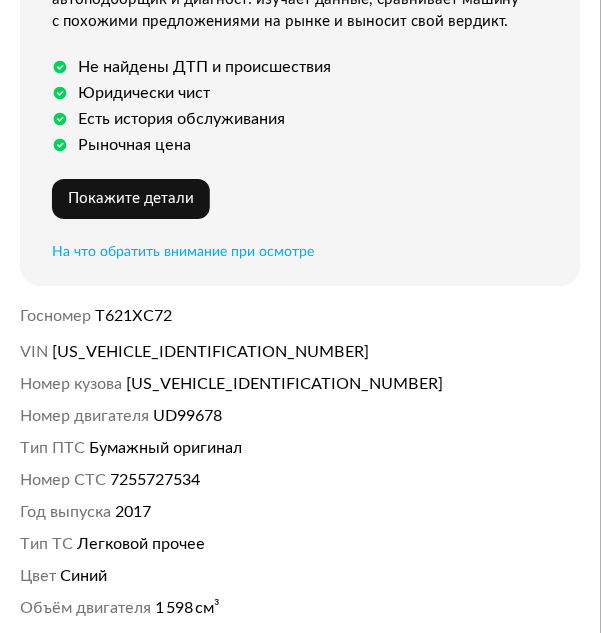 click on "7255727534" at bounding box center (156, 480) 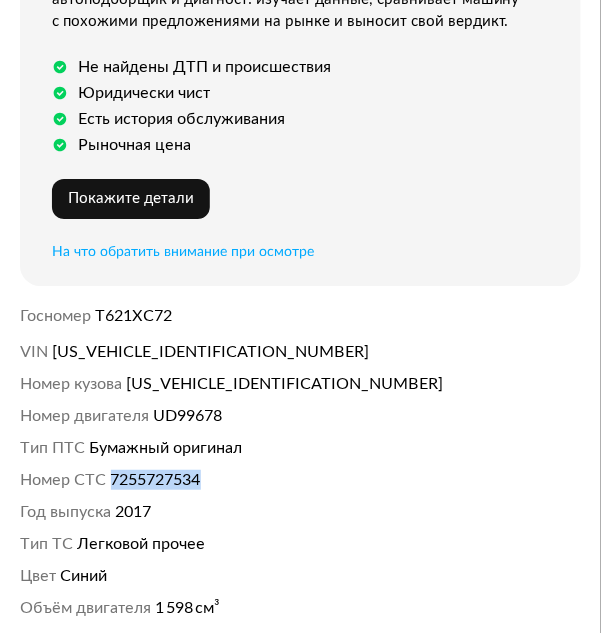 click on "7255727534" at bounding box center [156, 480] 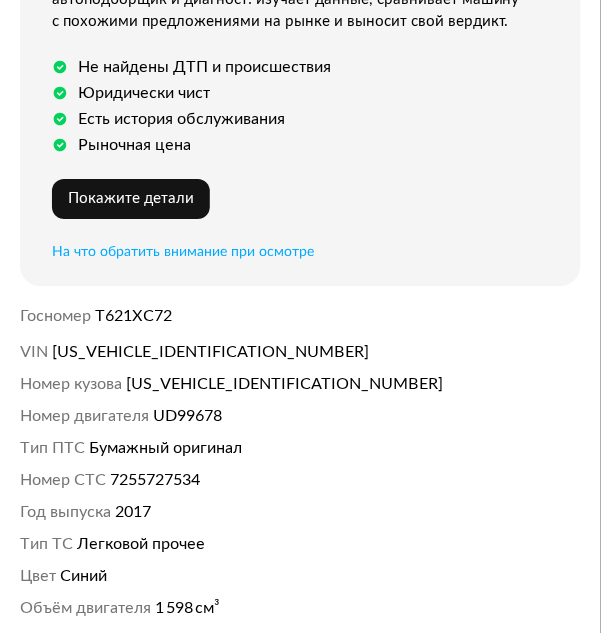 click on "Т621ХС72" at bounding box center (134, 316) 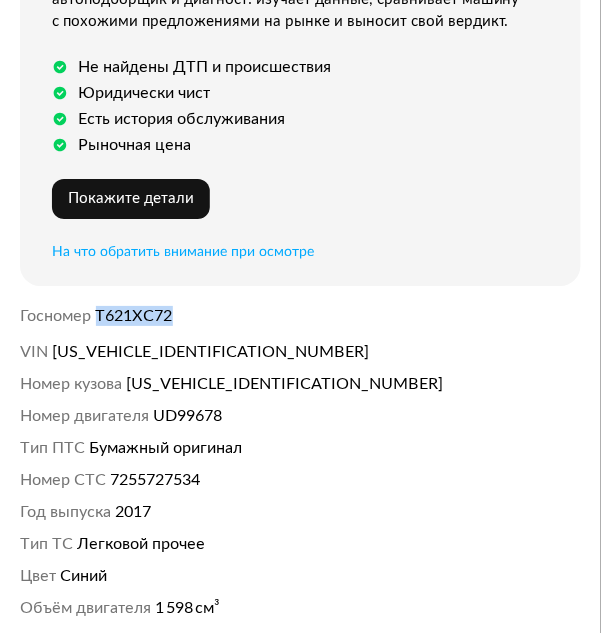 click on "Т621ХС72" at bounding box center [134, 316] 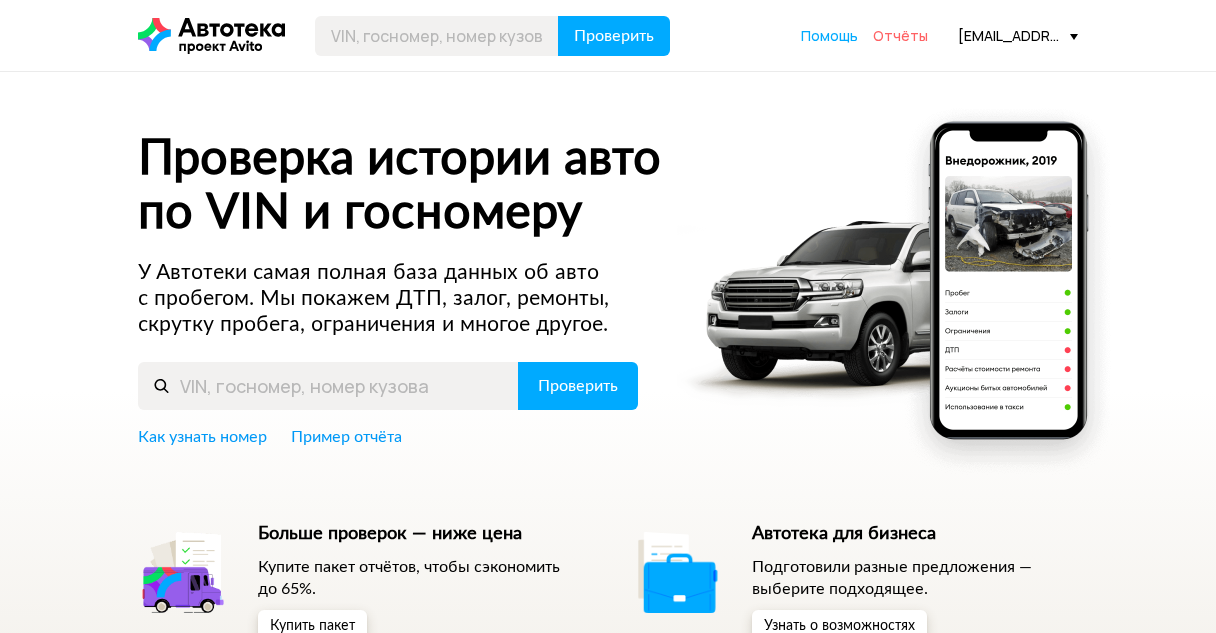 scroll, scrollTop: 0, scrollLeft: 0, axis: both 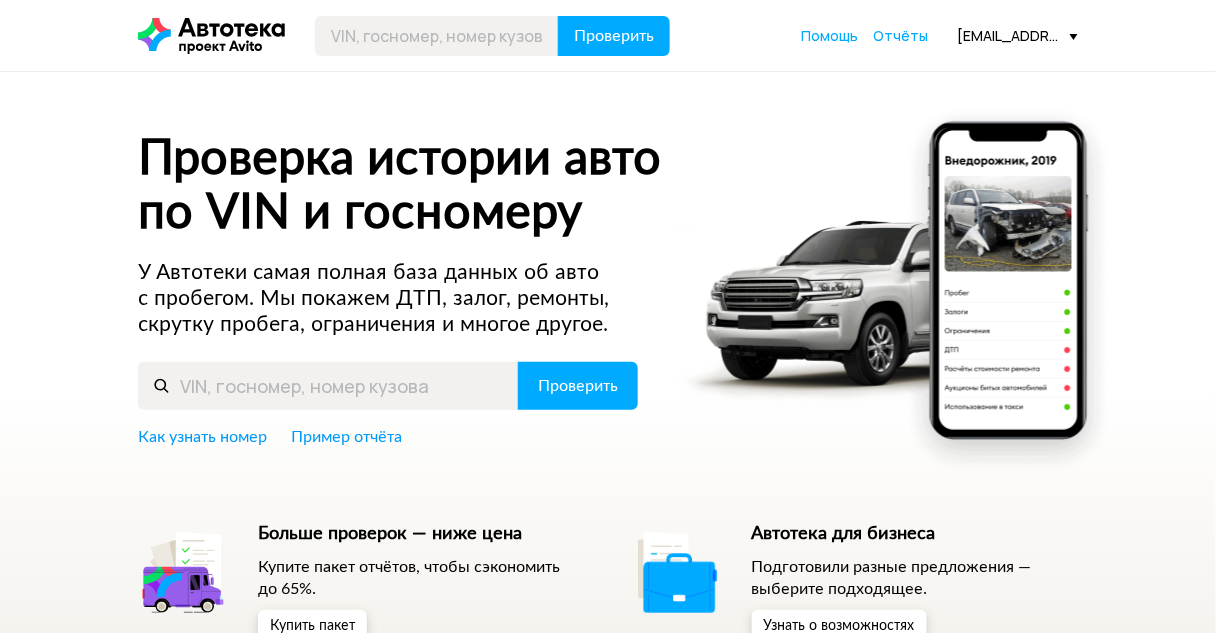 click on "Отчёты" at bounding box center (900, 35) 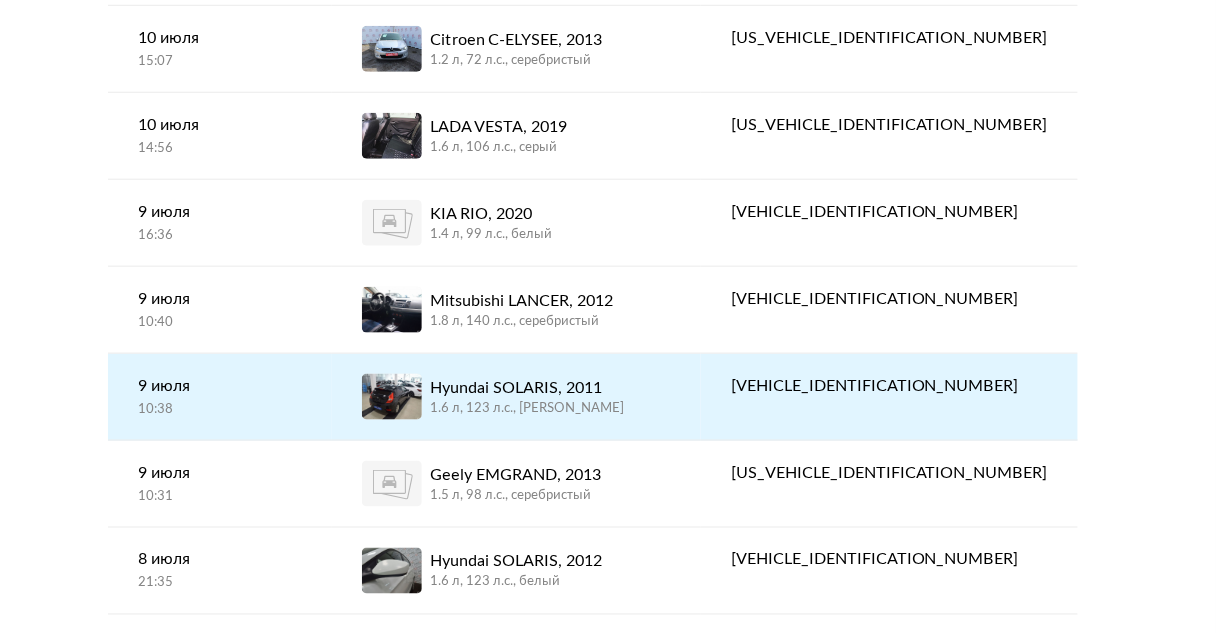 scroll, scrollTop: 901, scrollLeft: 0, axis: vertical 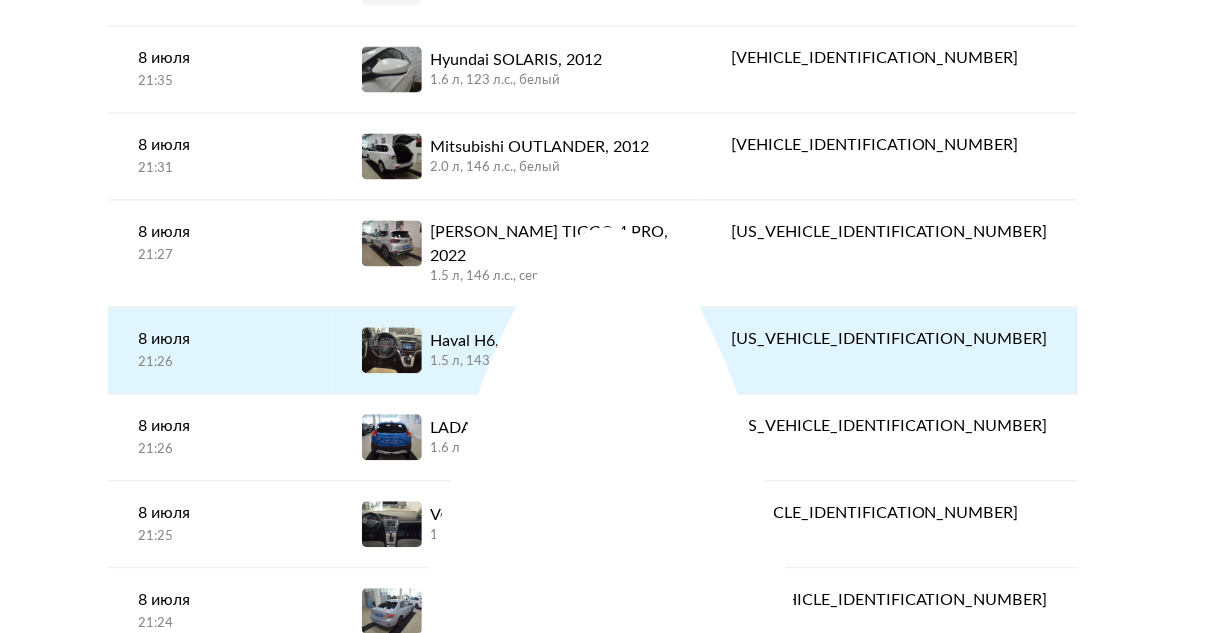 click on "Haval H6, 2017" at bounding box center (495, 342) 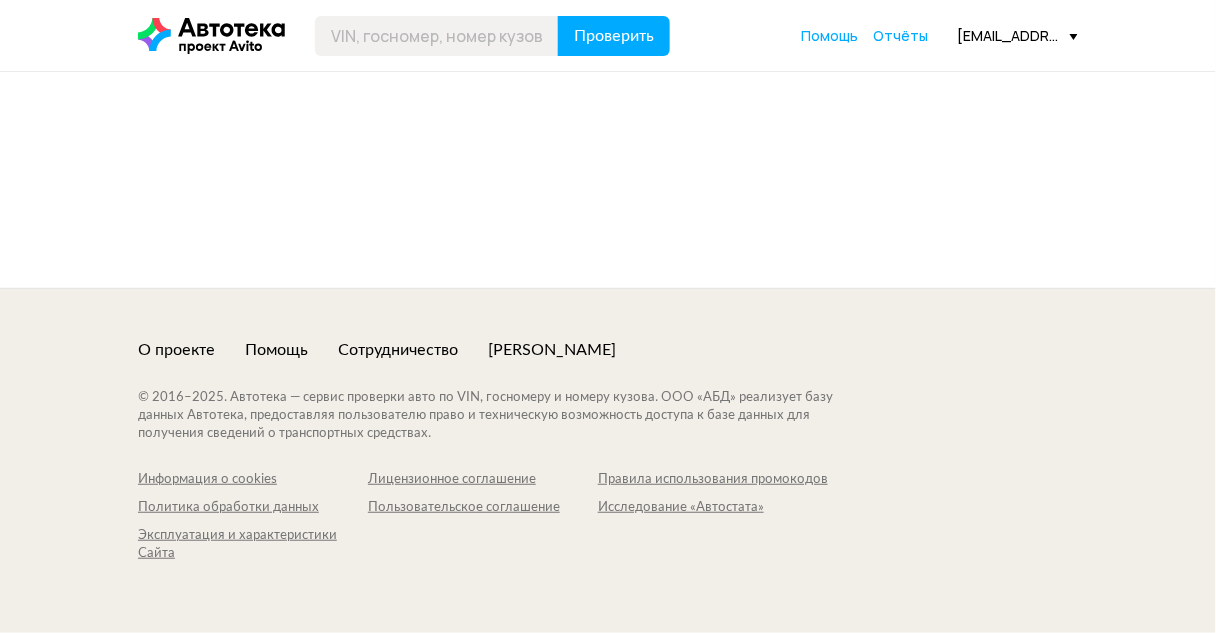 scroll, scrollTop: 0, scrollLeft: 0, axis: both 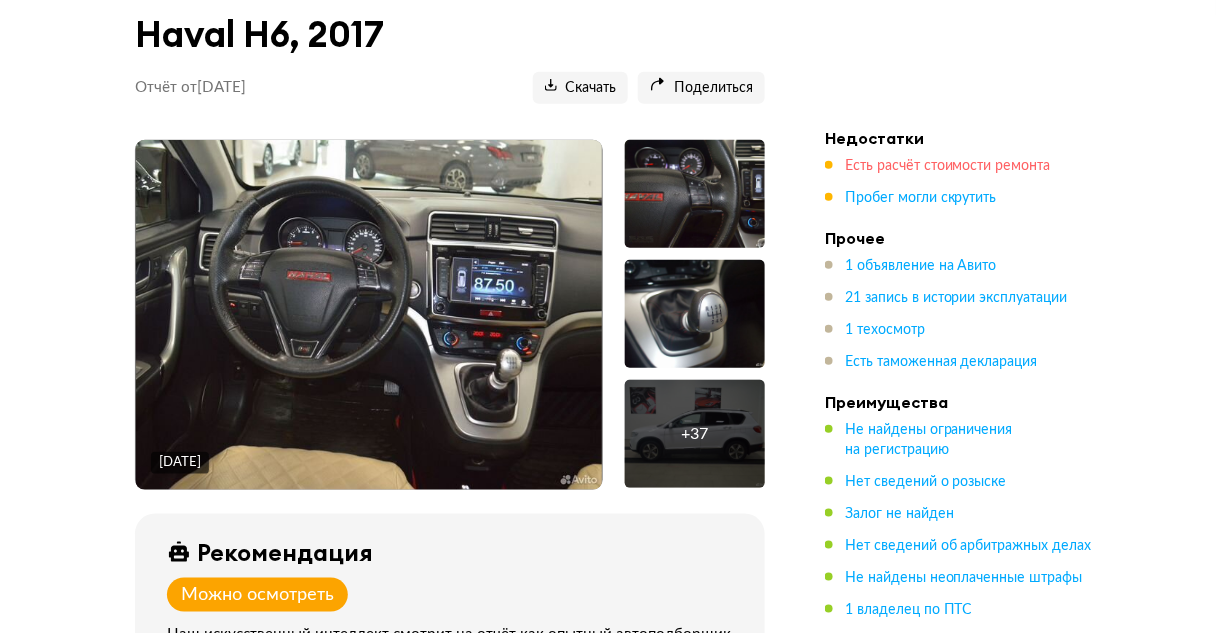 click on "Есть расчёт стоимости ремонта" at bounding box center [948, 166] 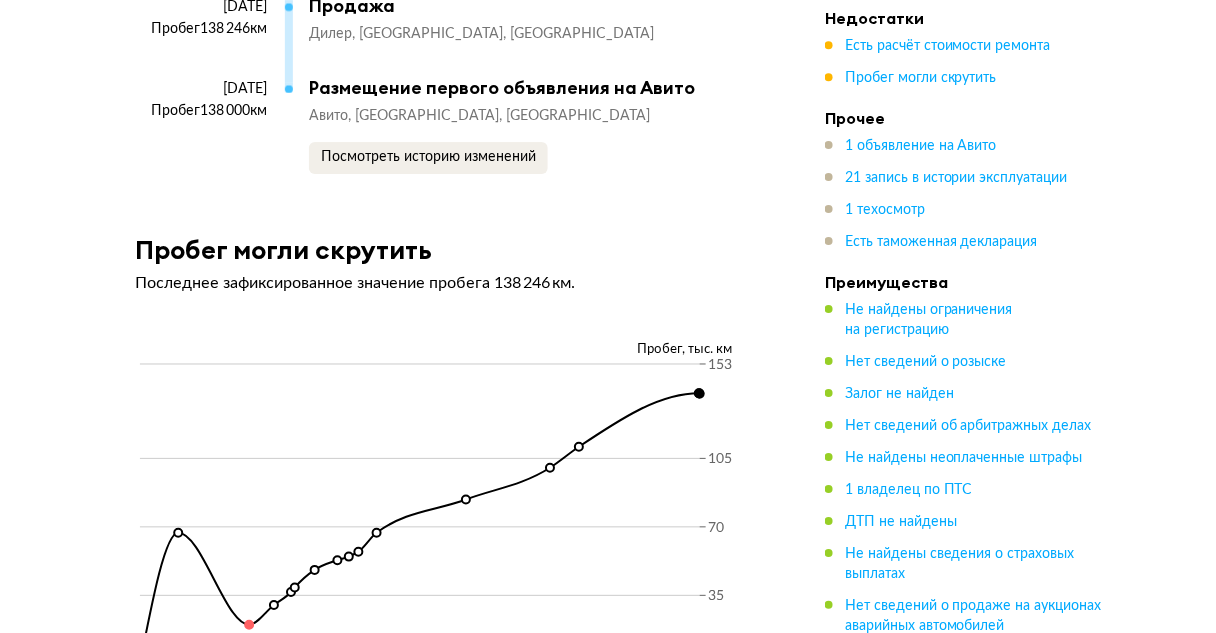scroll, scrollTop: 6963, scrollLeft: 0, axis: vertical 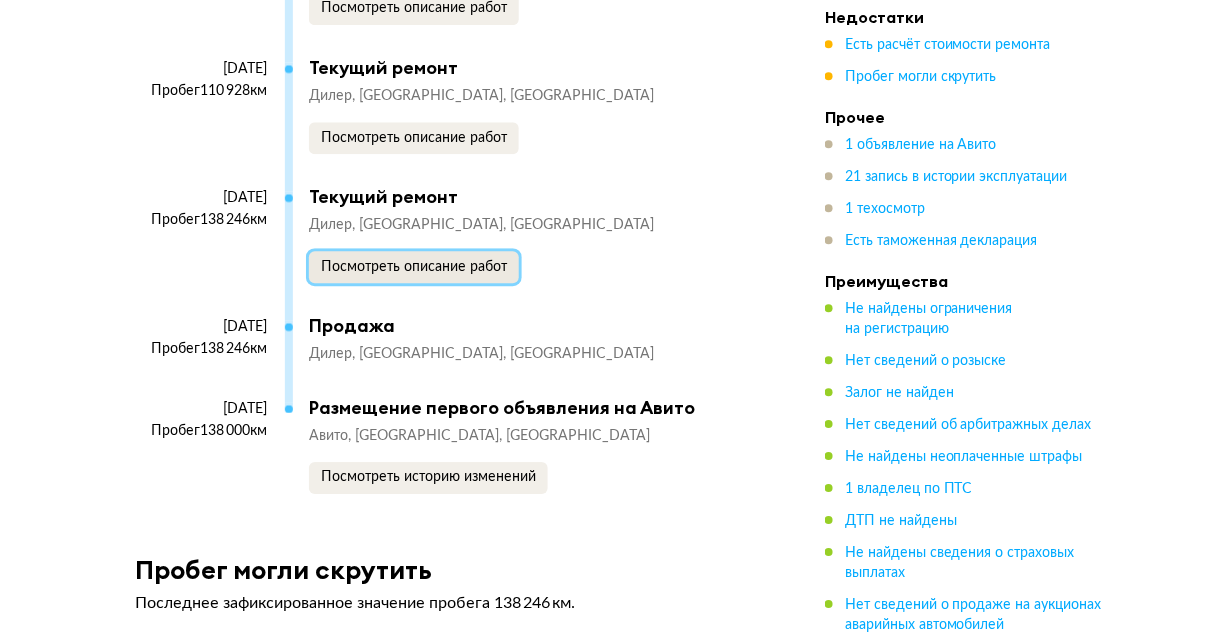 click on "Посмотреть описание работ" at bounding box center (414, 267) 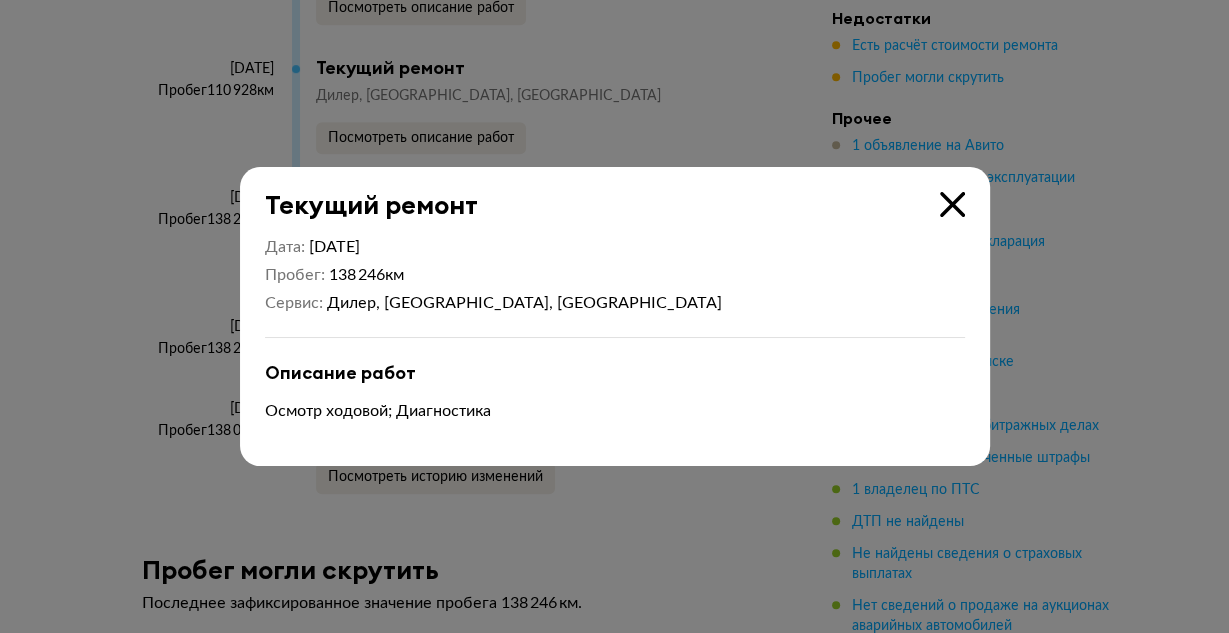 click at bounding box center (614, 316) 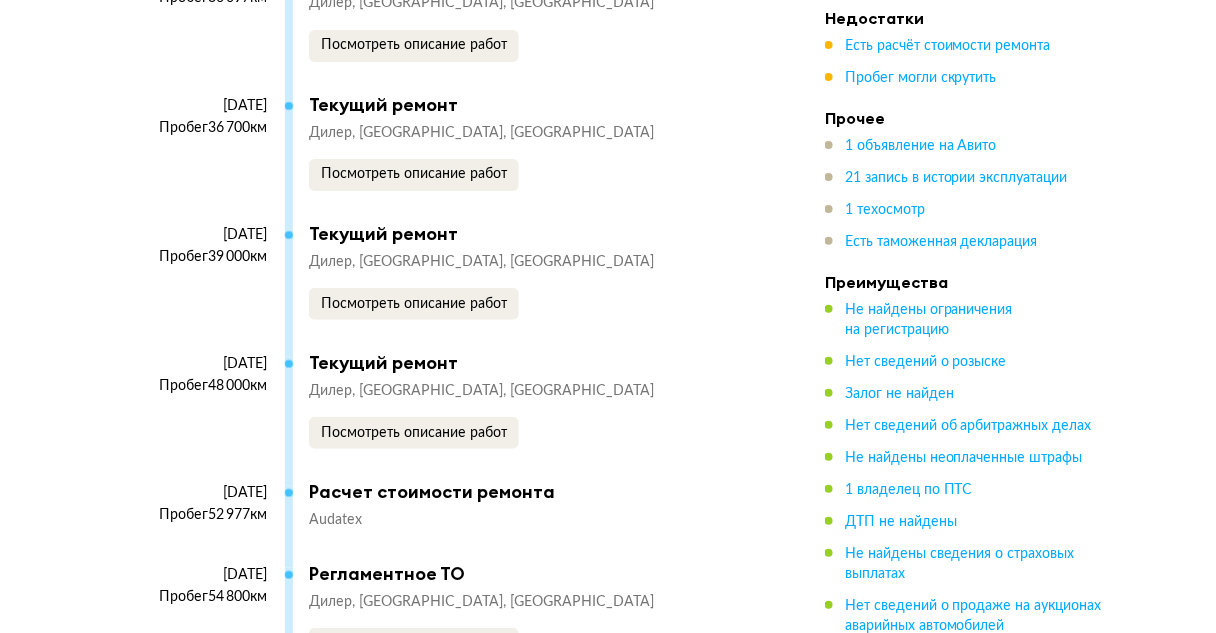 scroll, scrollTop: 0, scrollLeft: 0, axis: both 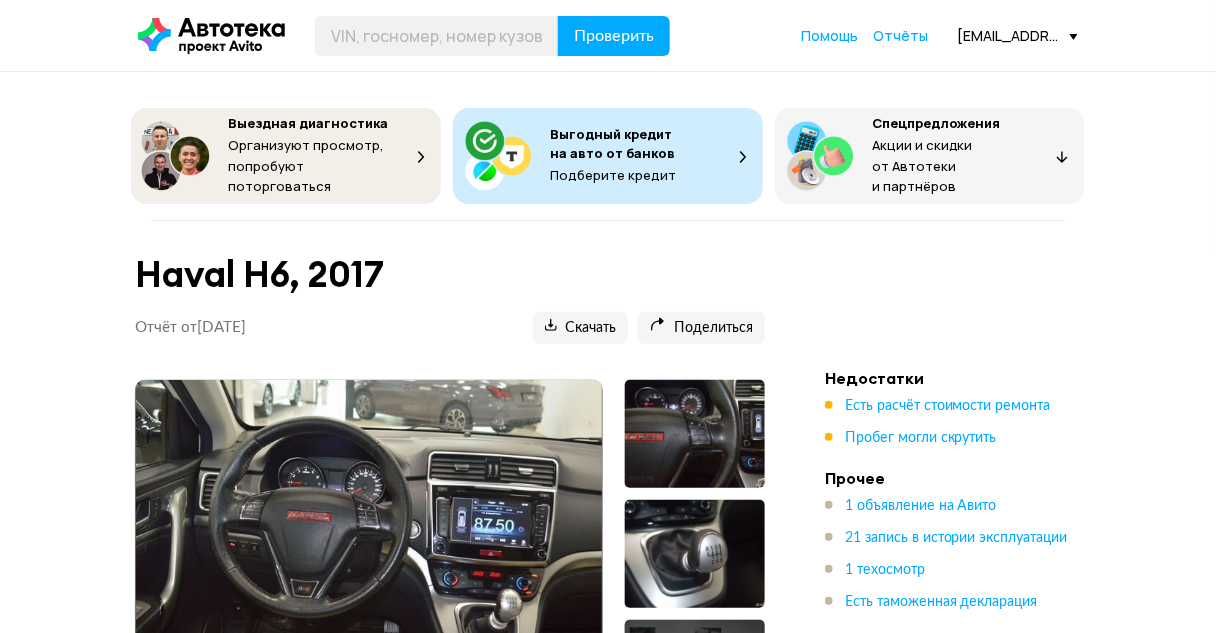 drag, startPoint x: 606, startPoint y: 483, endPoint x: 426, endPoint y: -88, distance: 598.6994 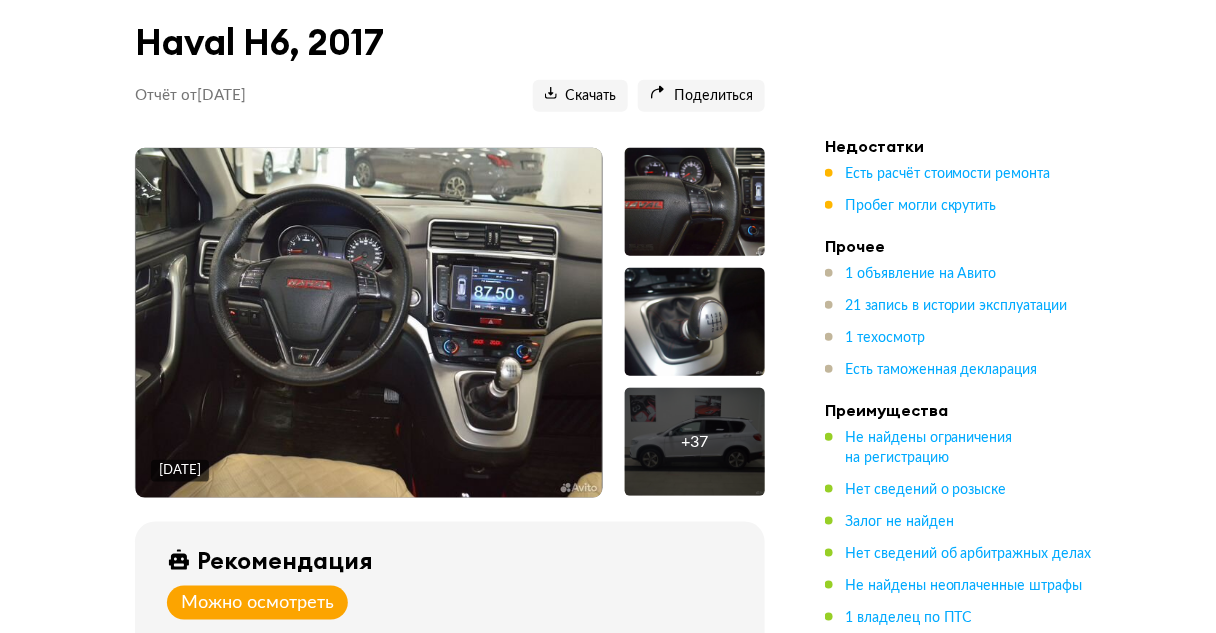 scroll, scrollTop: 480, scrollLeft: 0, axis: vertical 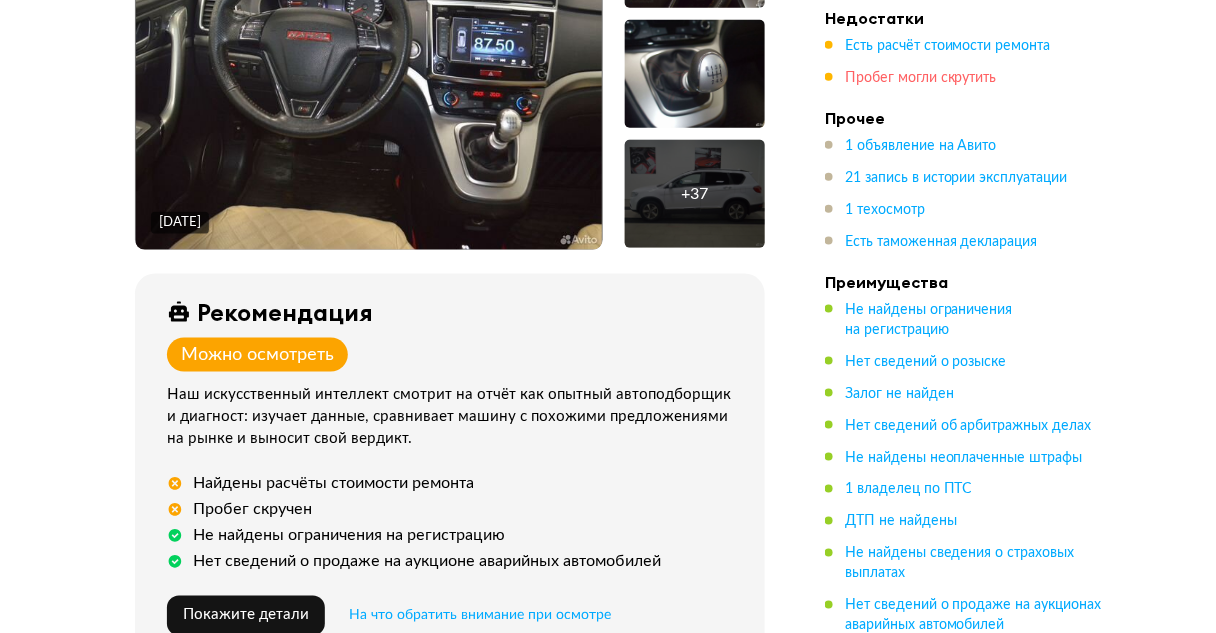 click on "Пробег могли скрутить" at bounding box center [921, 78] 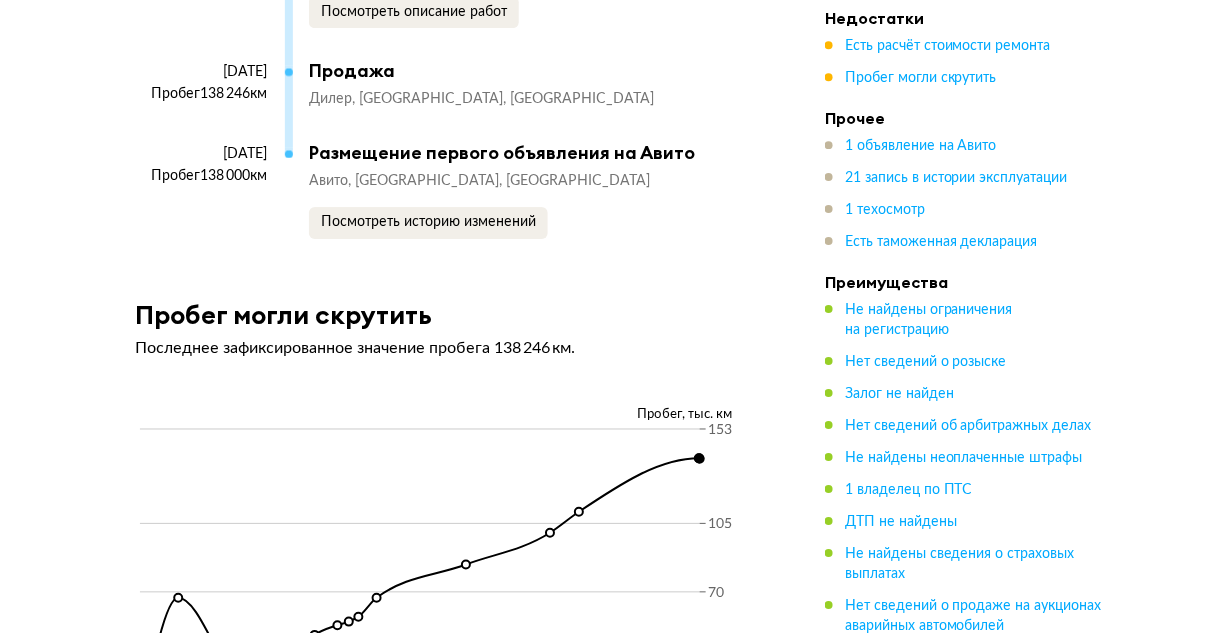 scroll, scrollTop: 7324, scrollLeft: 0, axis: vertical 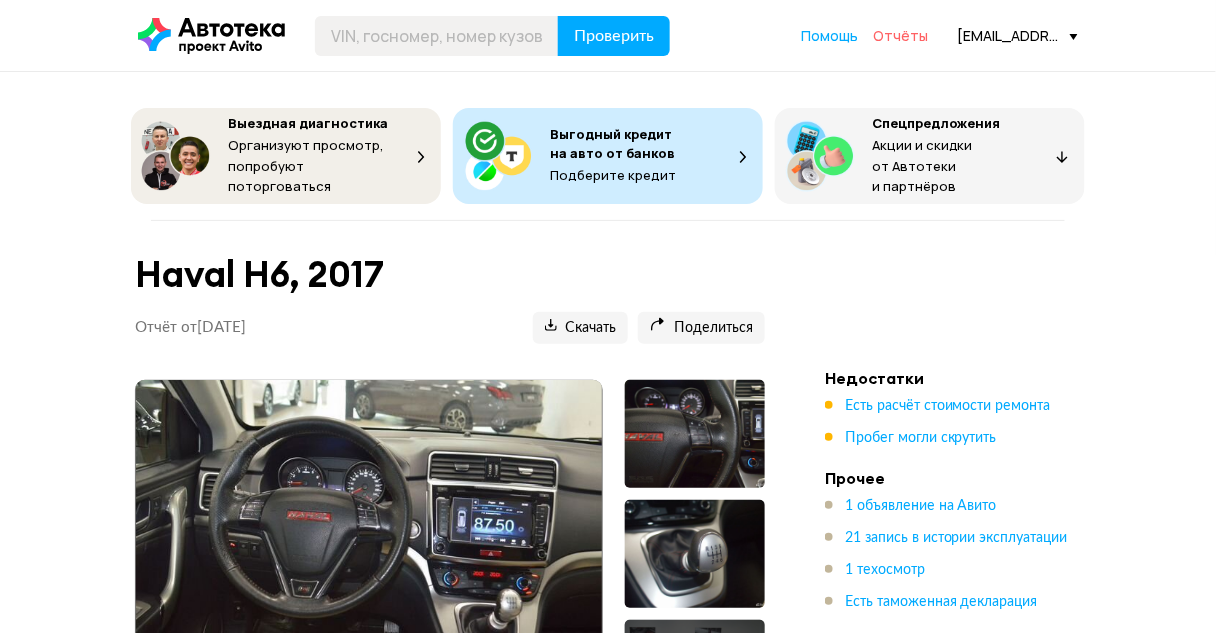 drag, startPoint x: 637, startPoint y: 328, endPoint x: 892, endPoint y: 28, distance: 393.73215 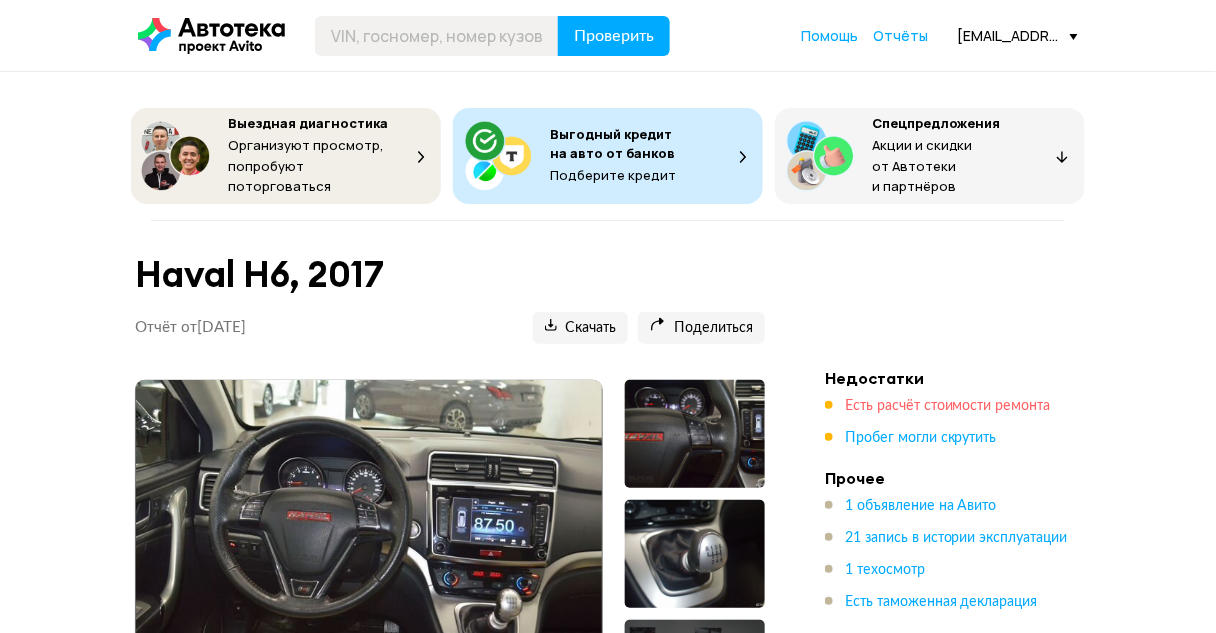 click on "Есть расчёт стоимости ремонта" at bounding box center (948, 406) 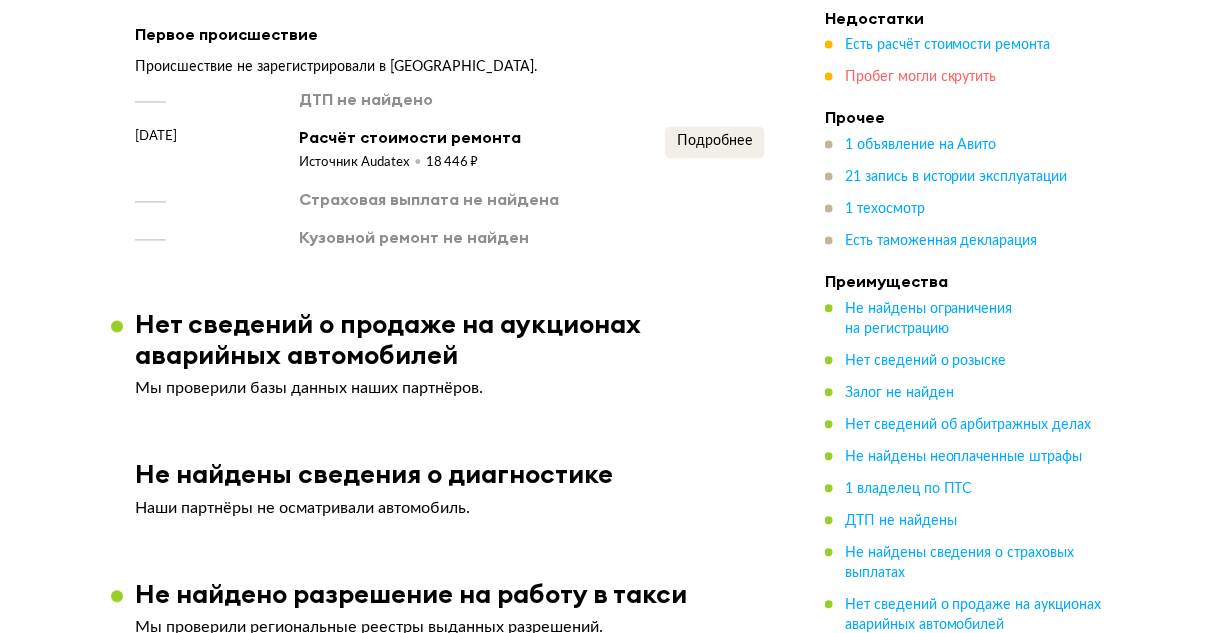 click on "Пробег могли скрутить" at bounding box center [921, 78] 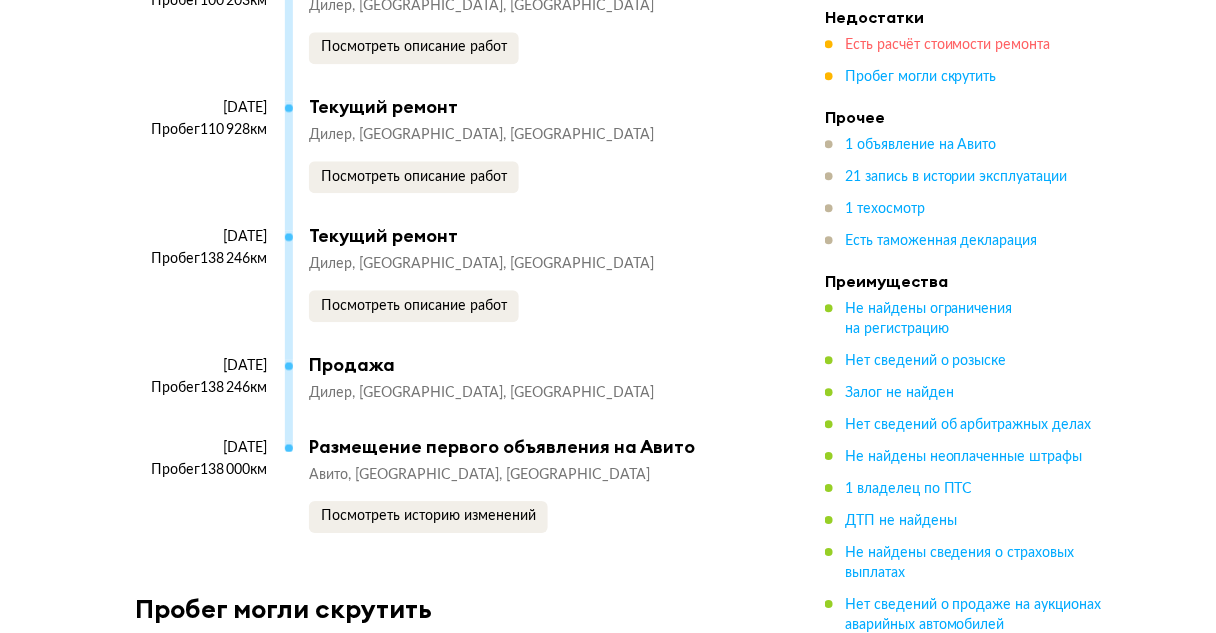 click on "Есть расчёт стоимости ремонта" at bounding box center (948, 46) 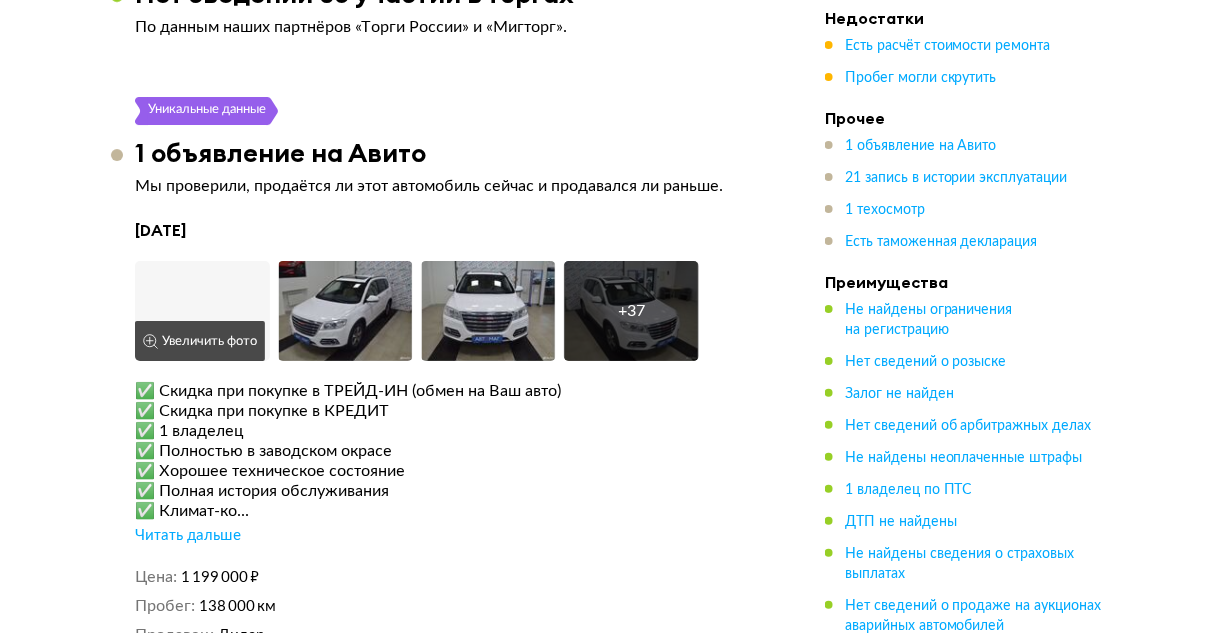 scroll, scrollTop: 3524, scrollLeft: 0, axis: vertical 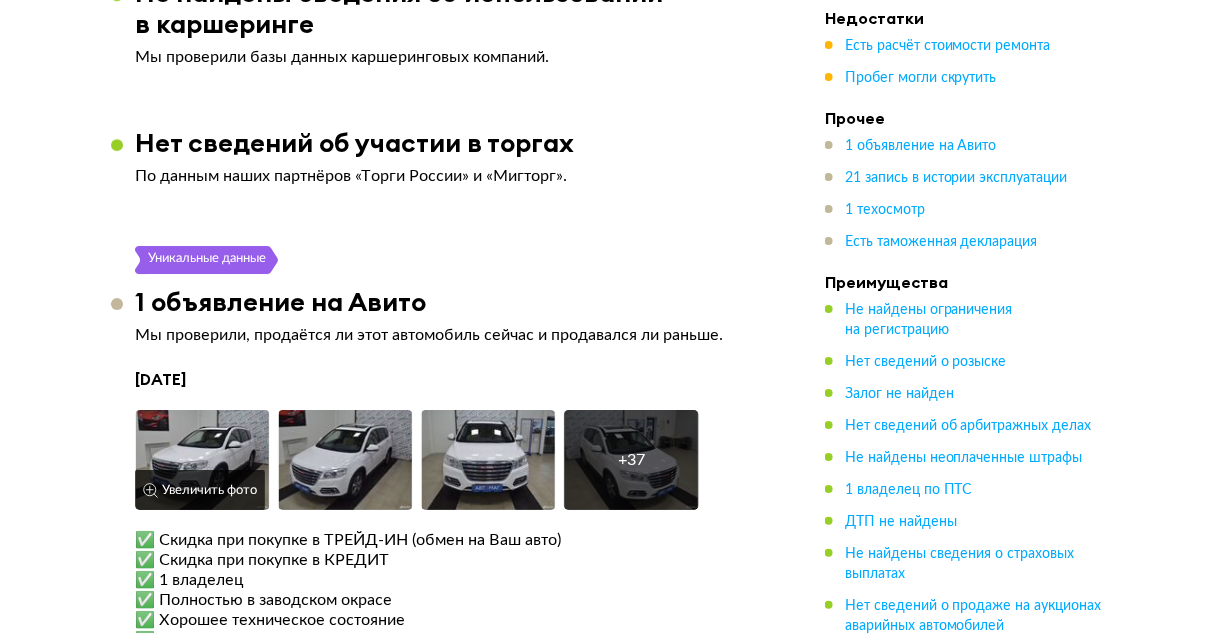 click at bounding box center (202, 460) 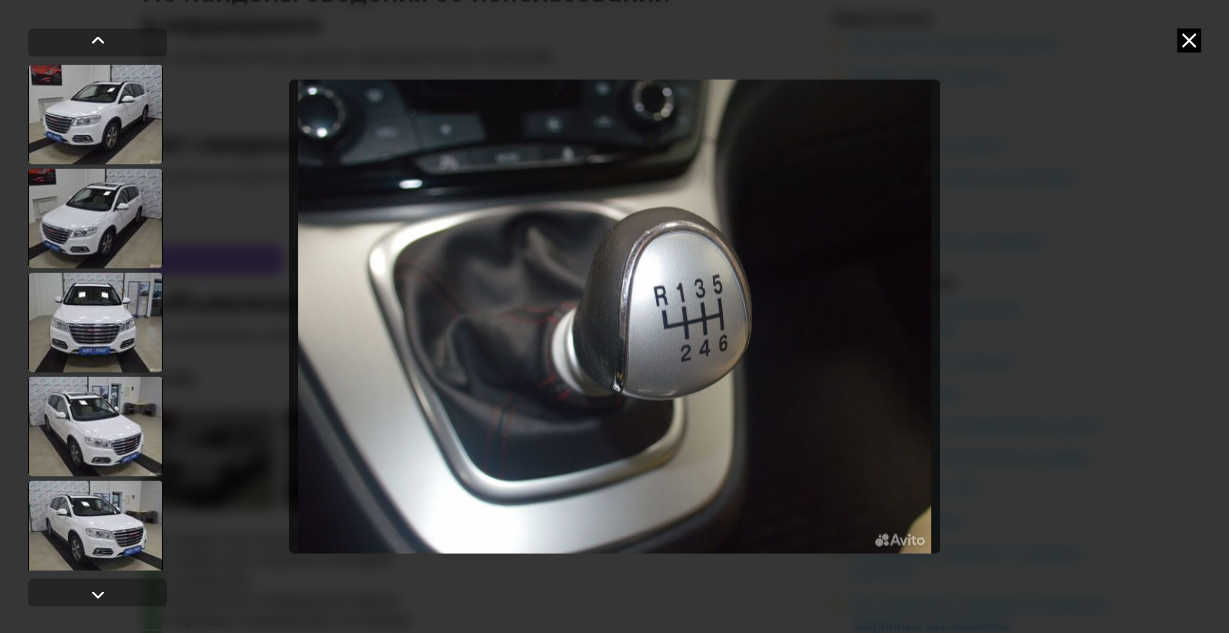 click at bounding box center (1189, 40) 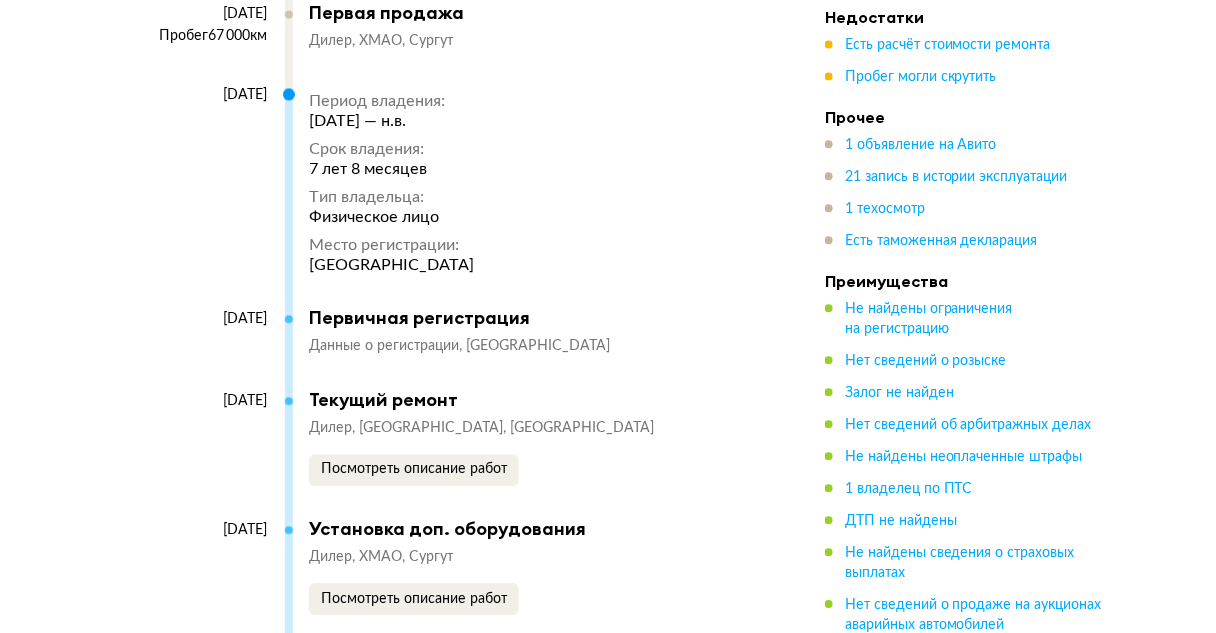 scroll, scrollTop: 5044, scrollLeft: 0, axis: vertical 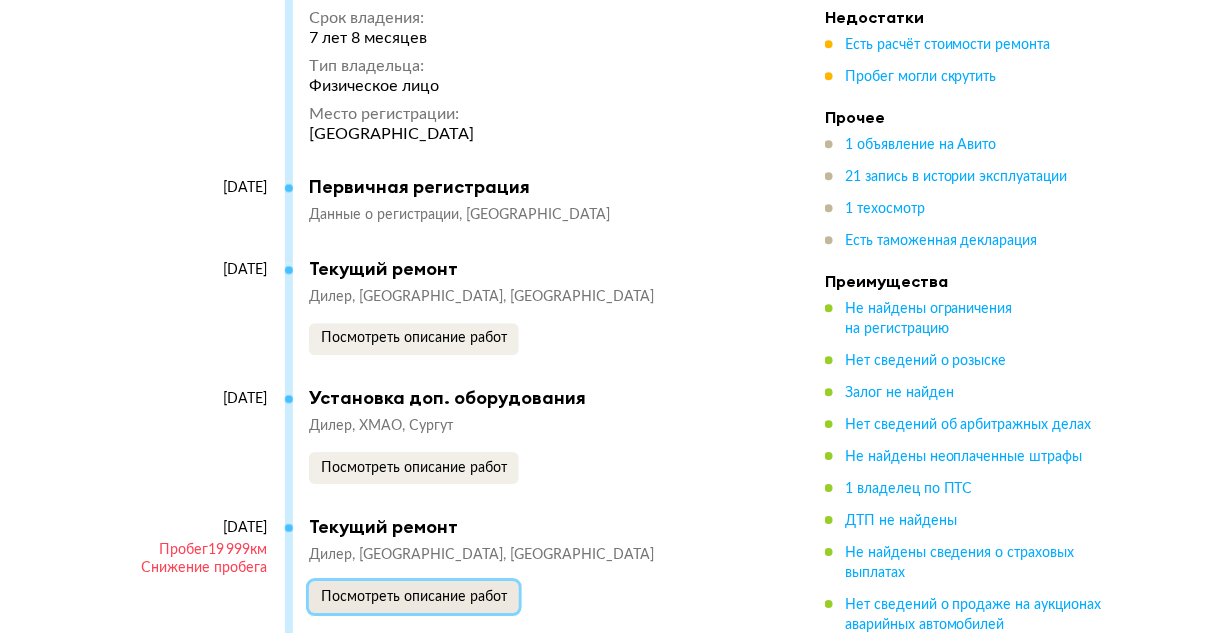 click on "Посмотреть описание работ" at bounding box center [414, 597] 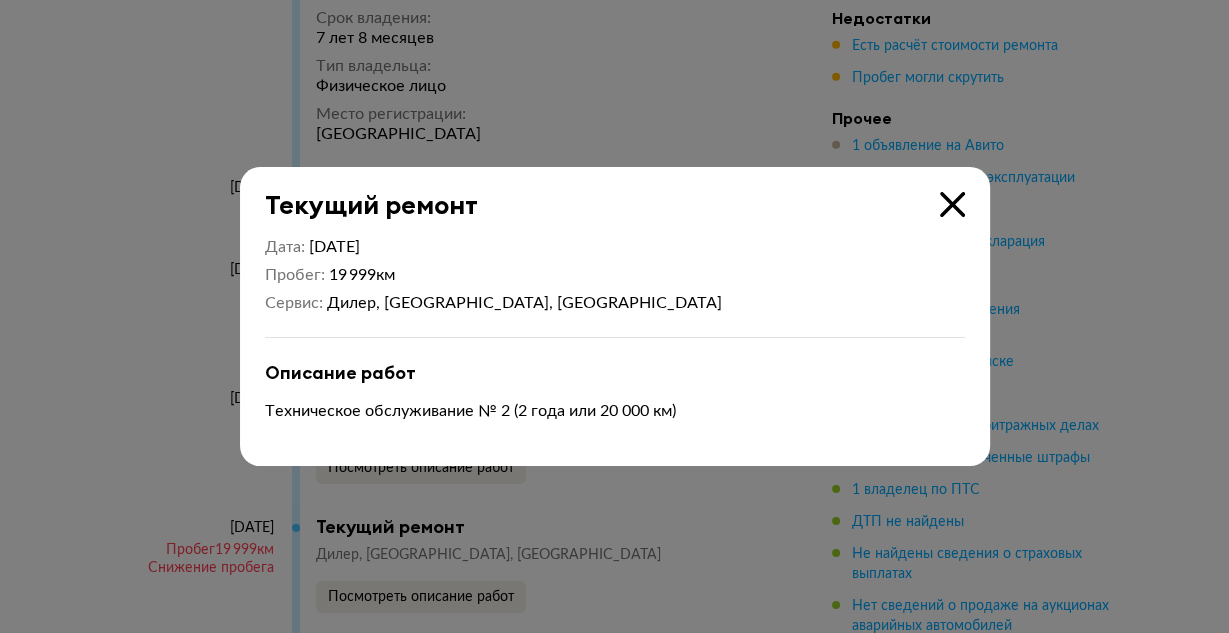 click at bounding box center (614, 316) 